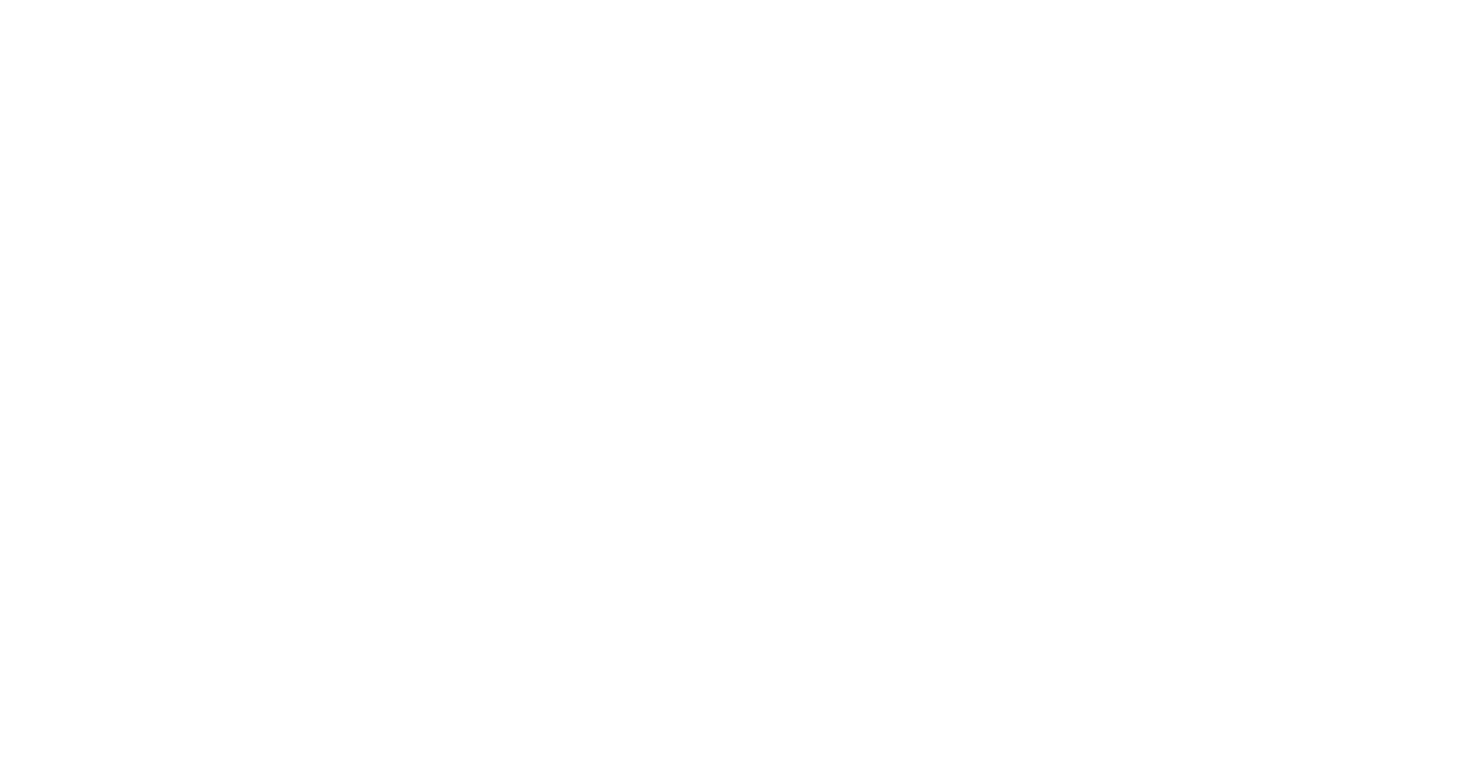 scroll, scrollTop: 0, scrollLeft: 0, axis: both 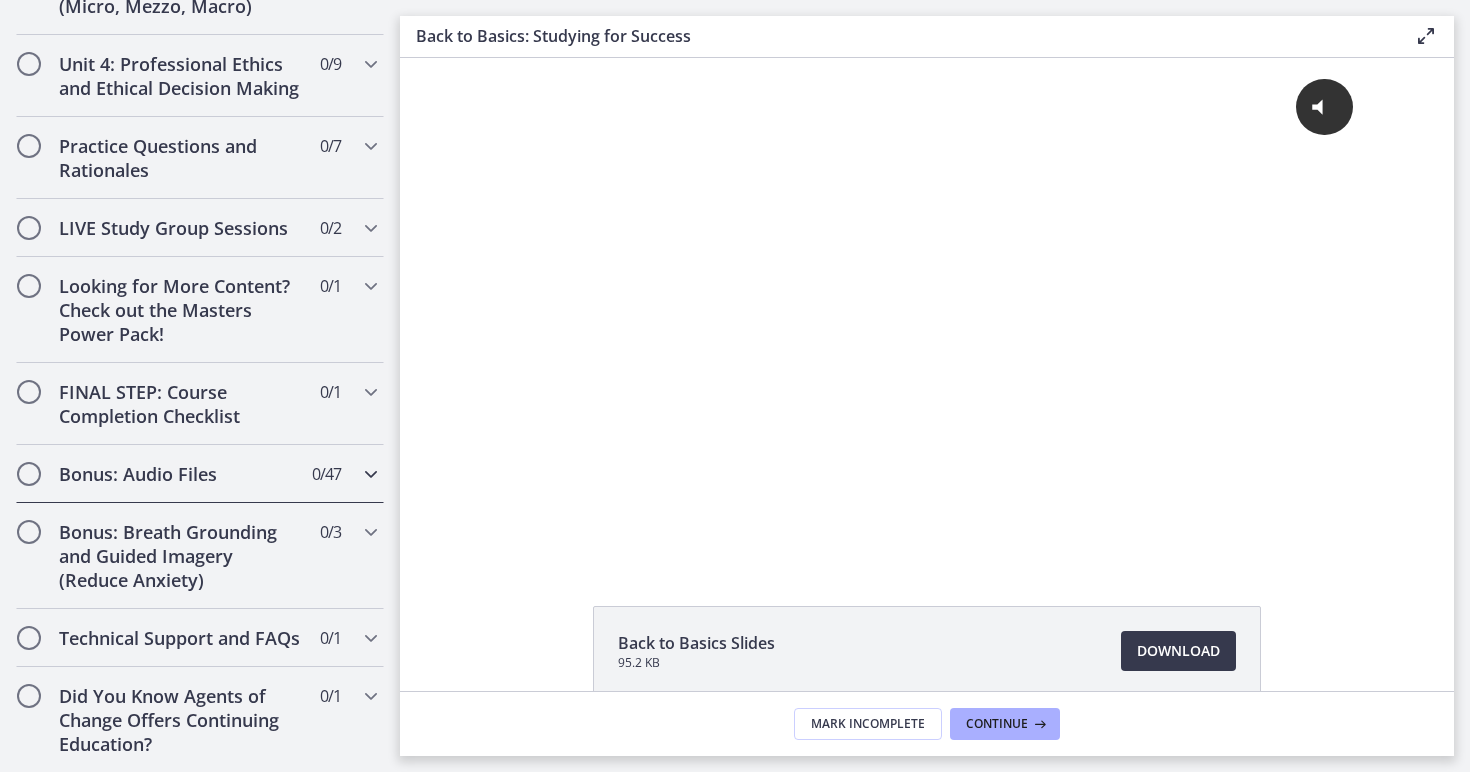 click on "Bonus: Audio Files" at bounding box center (181, 474) 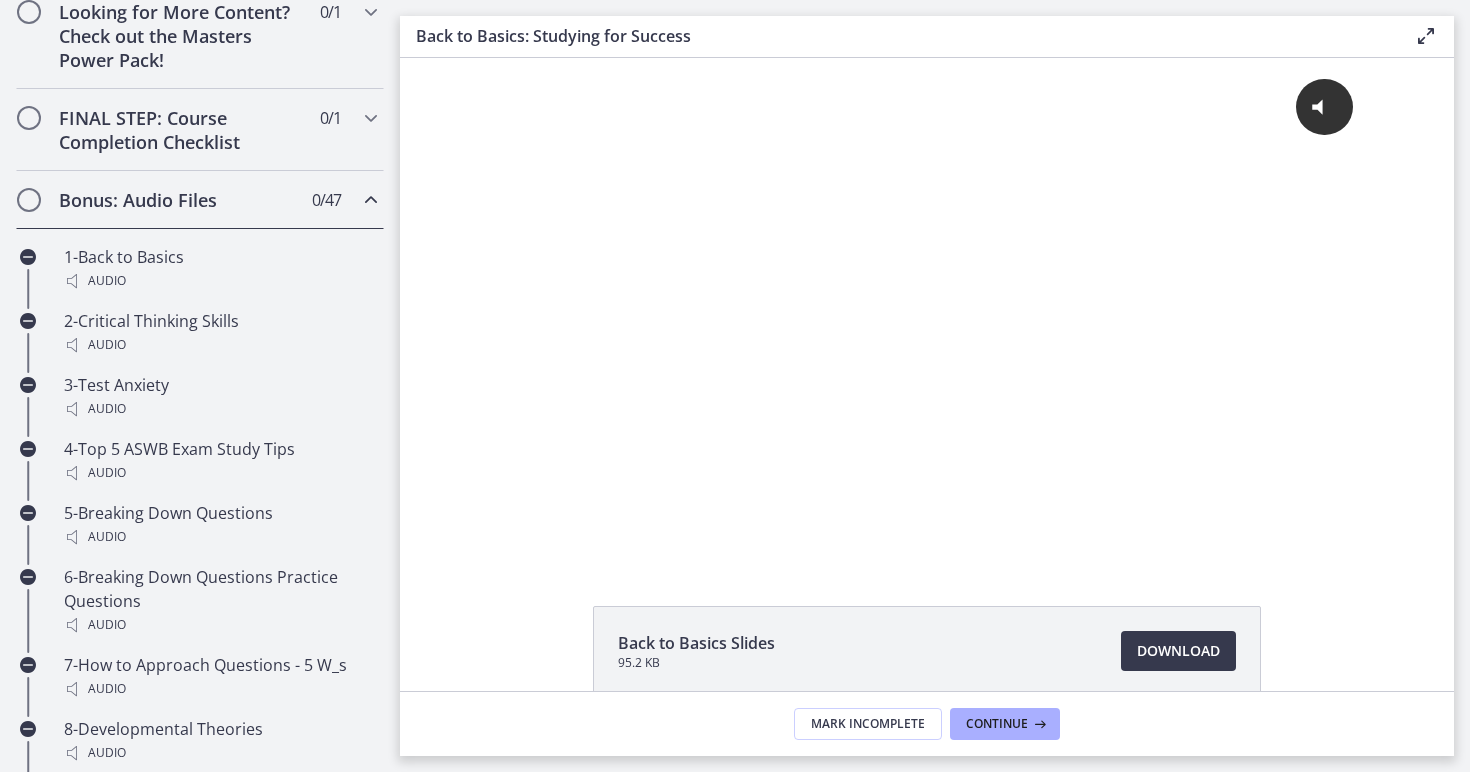 scroll, scrollTop: 852, scrollLeft: 0, axis: vertical 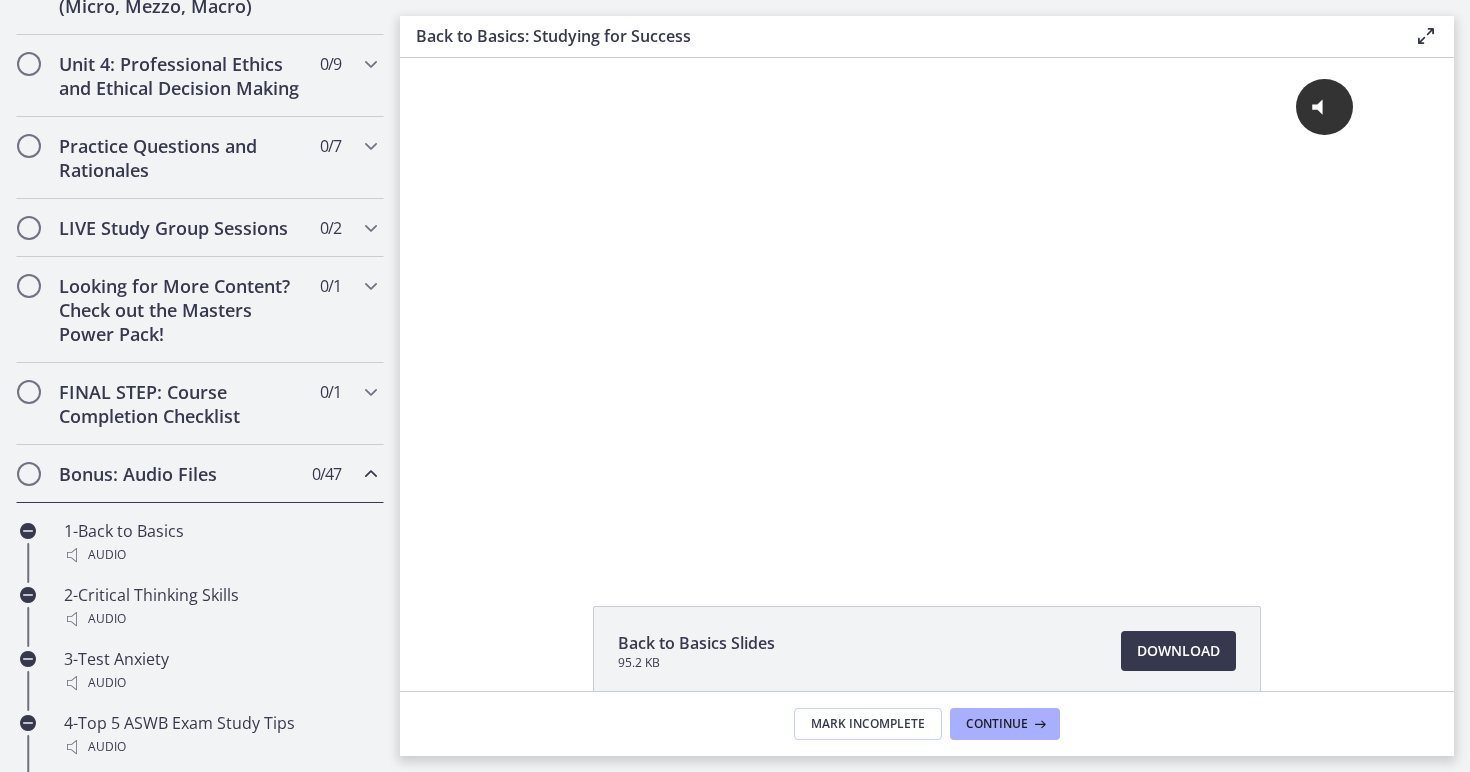 click on "Bonus: Audio Files" at bounding box center [181, 474] 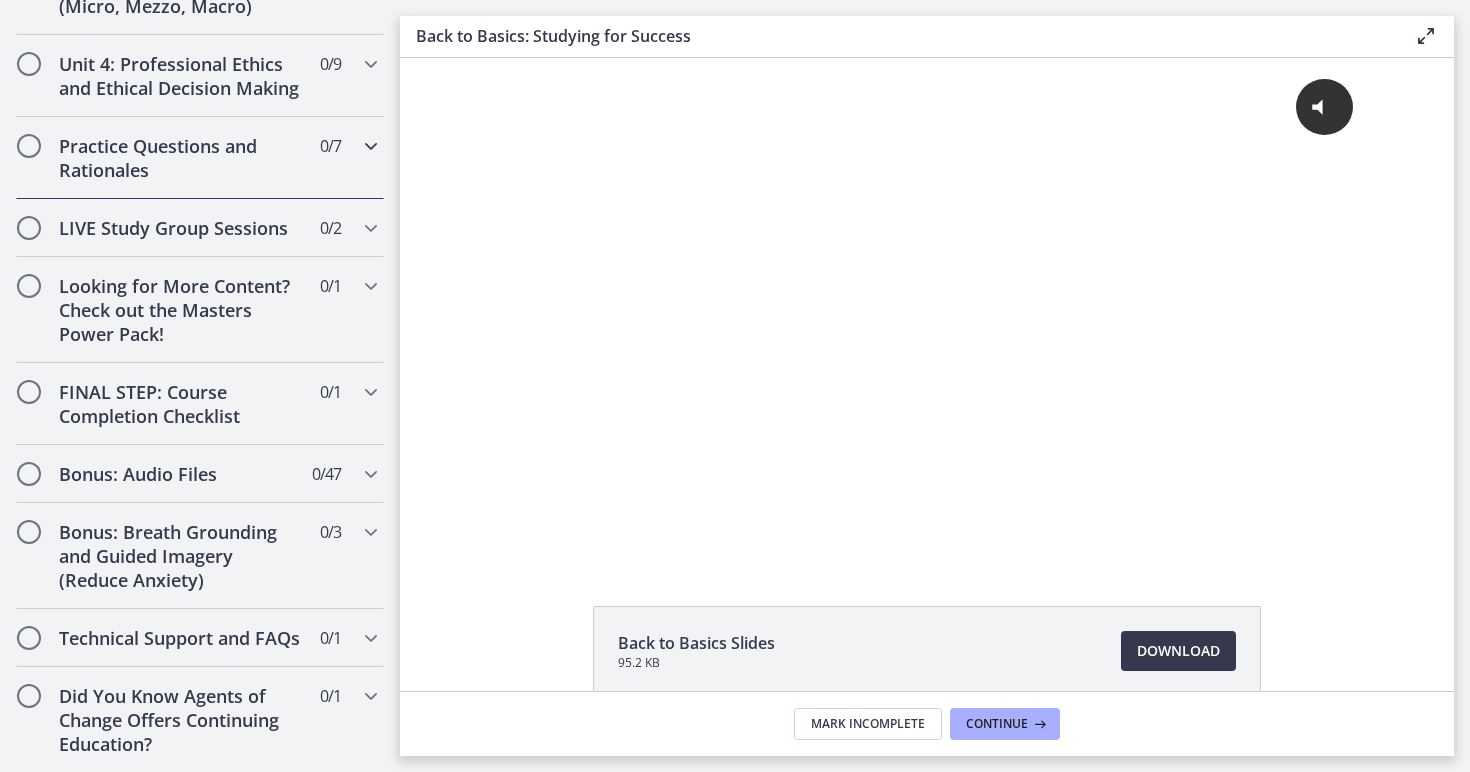 click on "Practice Questions and Rationales
0  /  7
Completed" at bounding box center [200, 158] 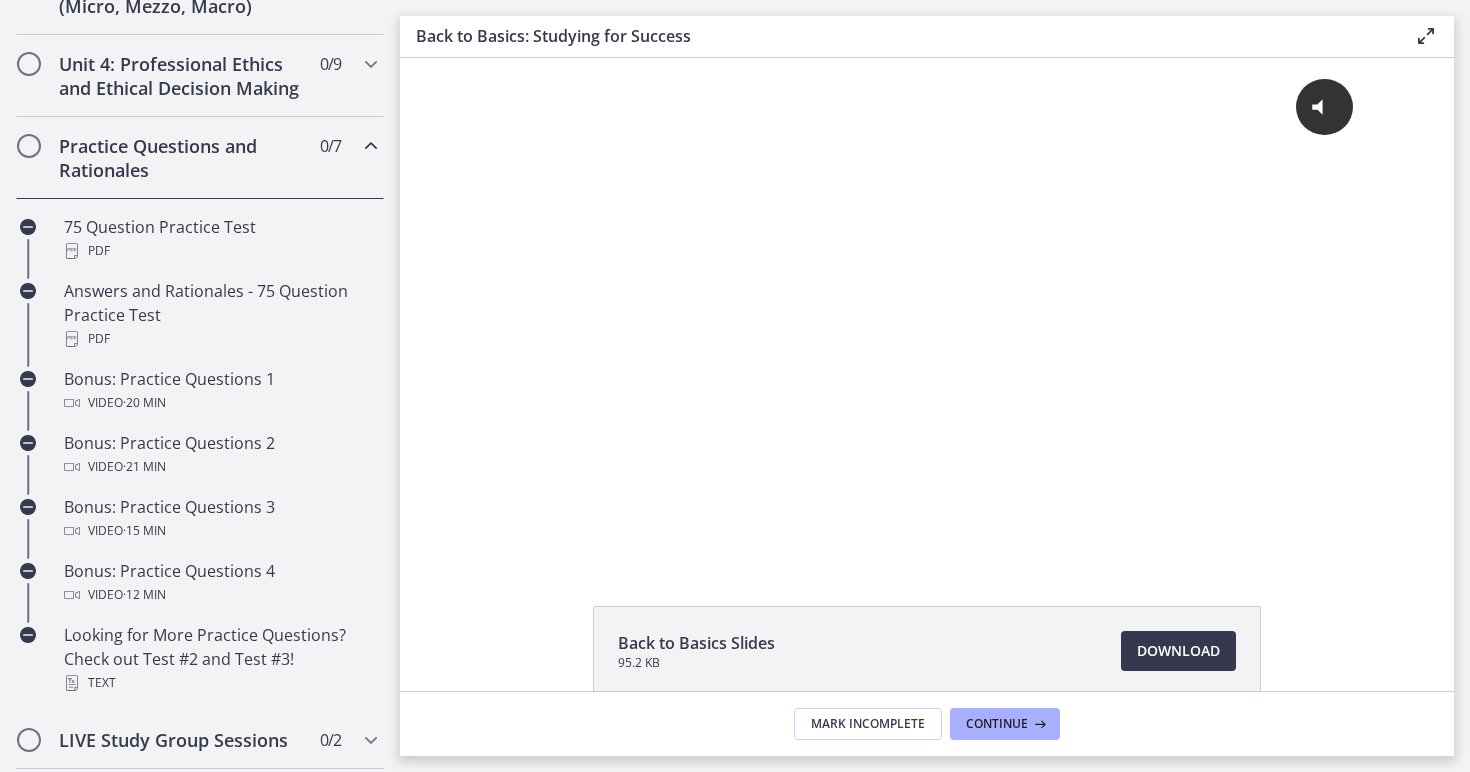 click on "Practice Questions and Rationales
0  /  7
Completed" at bounding box center [200, 158] 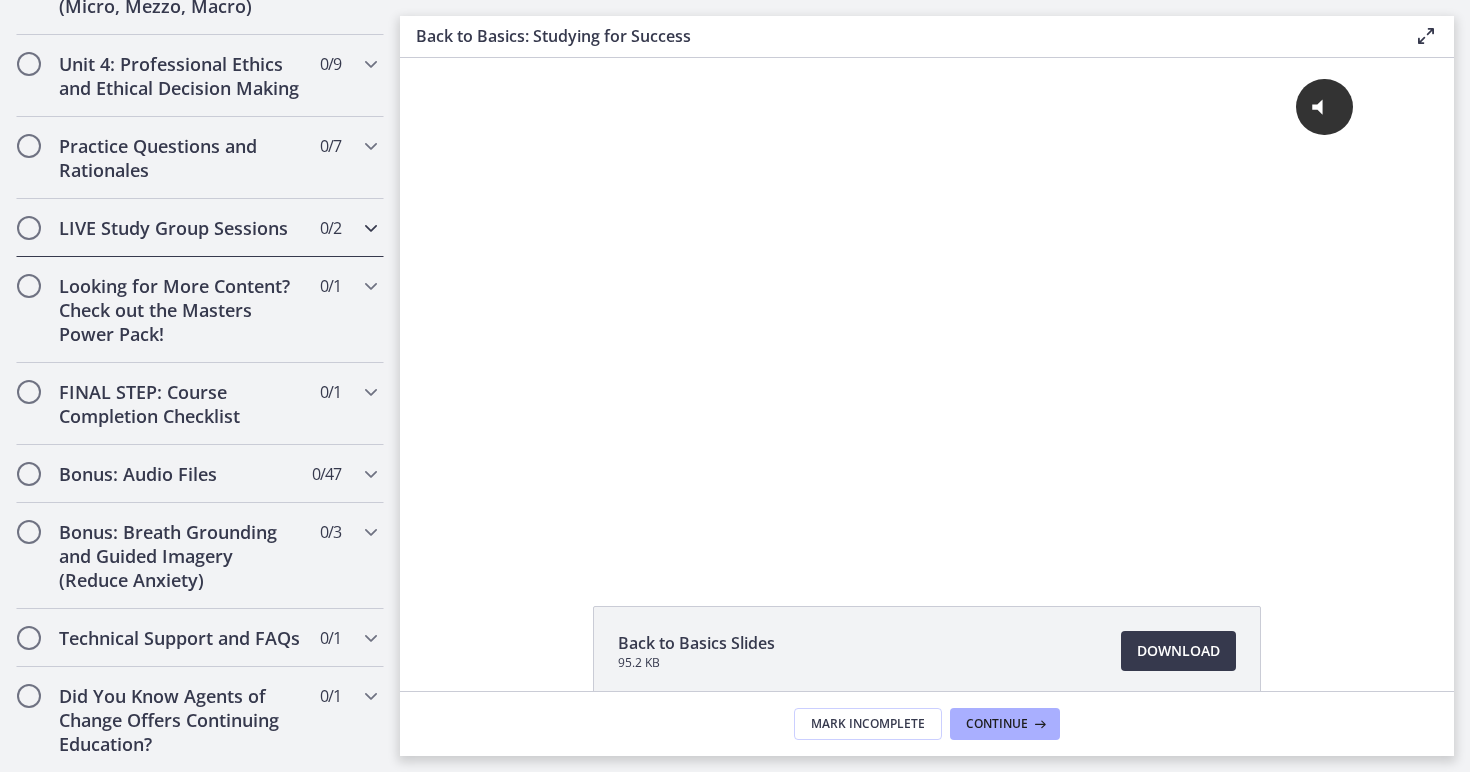 click on "LIVE Study Group Sessions
0  /  2
Completed" at bounding box center (200, 228) 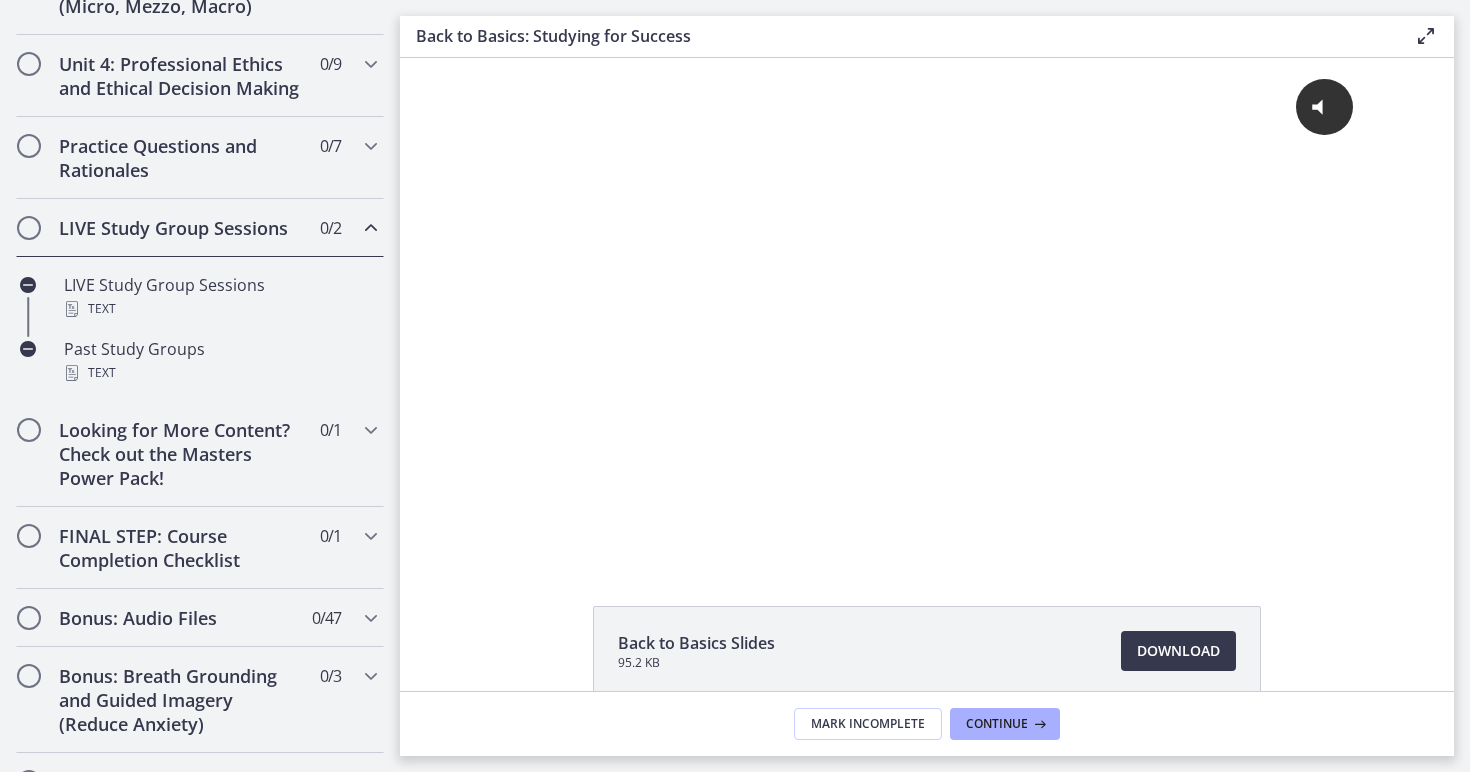 click on "LIVE Study Group Sessions
0  /  2
Completed" at bounding box center (200, 228) 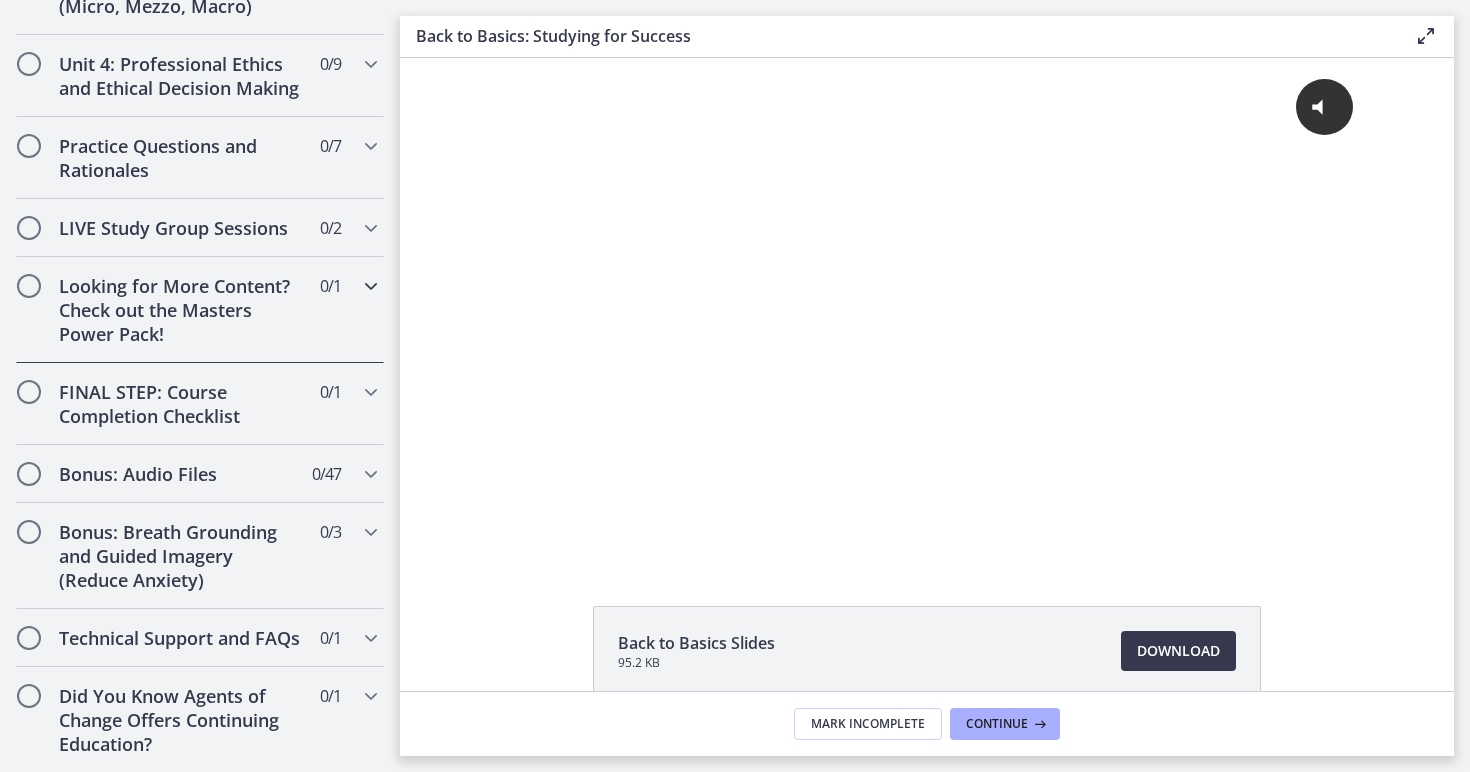 click on "Looking for More Content? Check out the Masters Power Pack!
0  /  1
Completed" at bounding box center (200, 310) 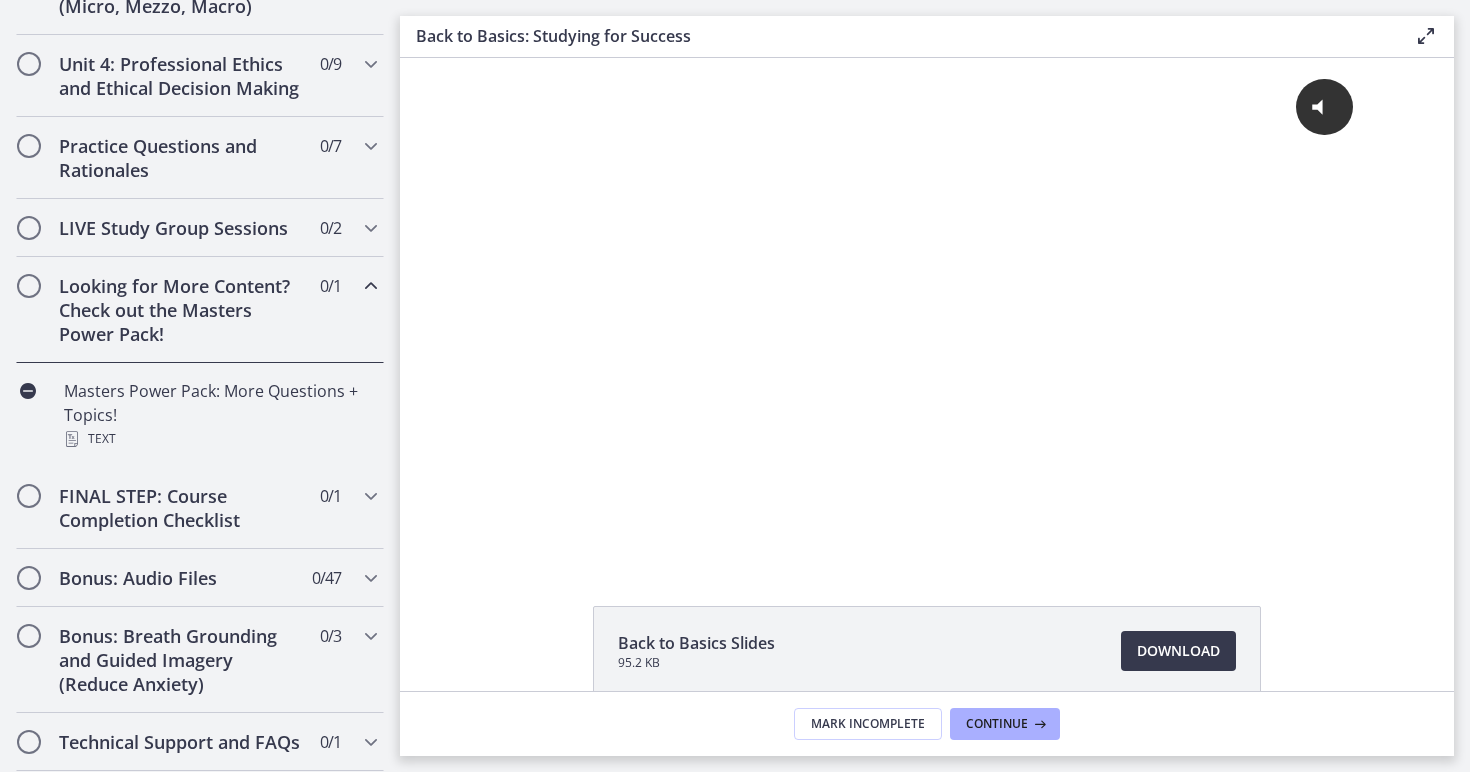 click on "Looking for More Content? Check out the Masters Power Pack!
0  /  1
Completed" at bounding box center (200, 310) 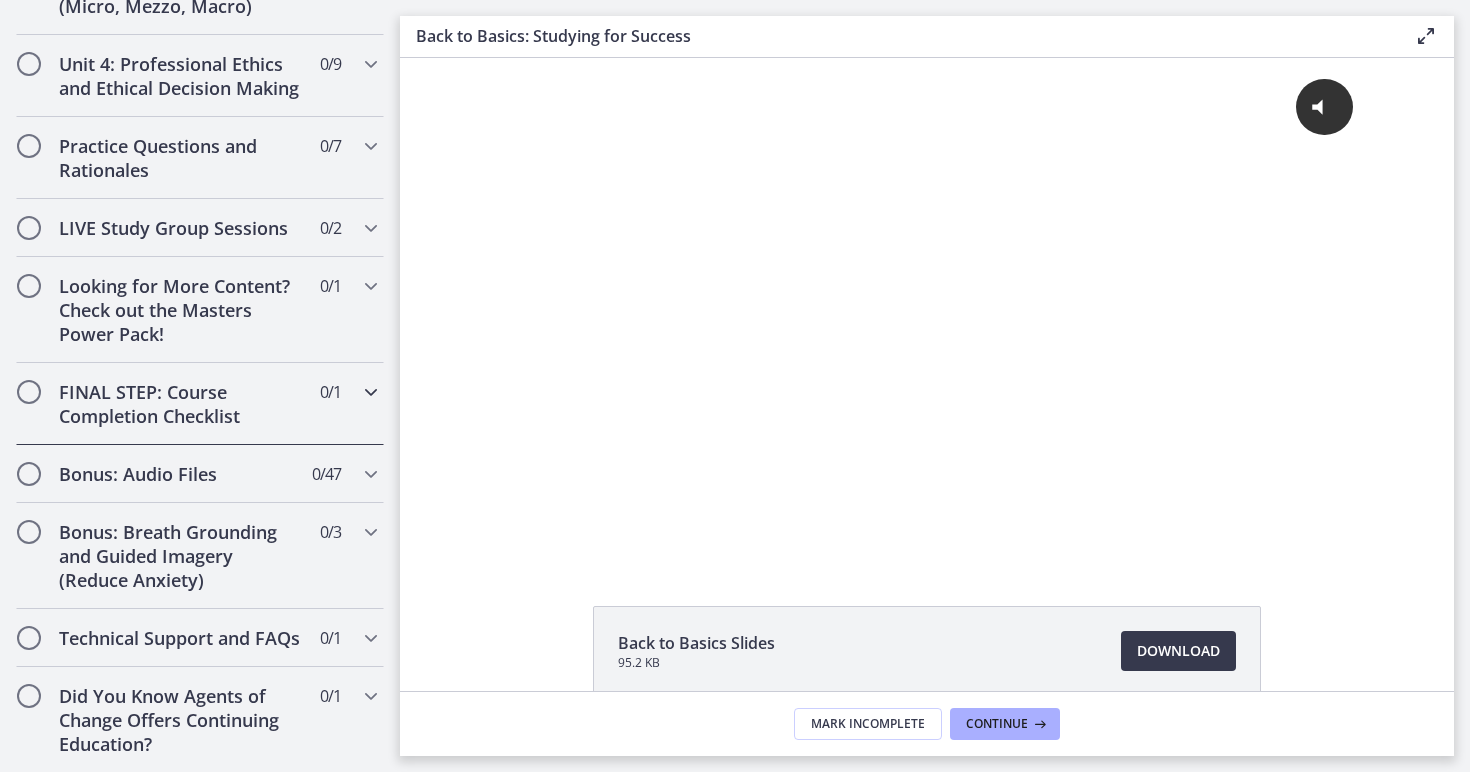 click on "FINAL STEP: Course Completion Checklist
0  /  1
Completed" at bounding box center (200, 404) 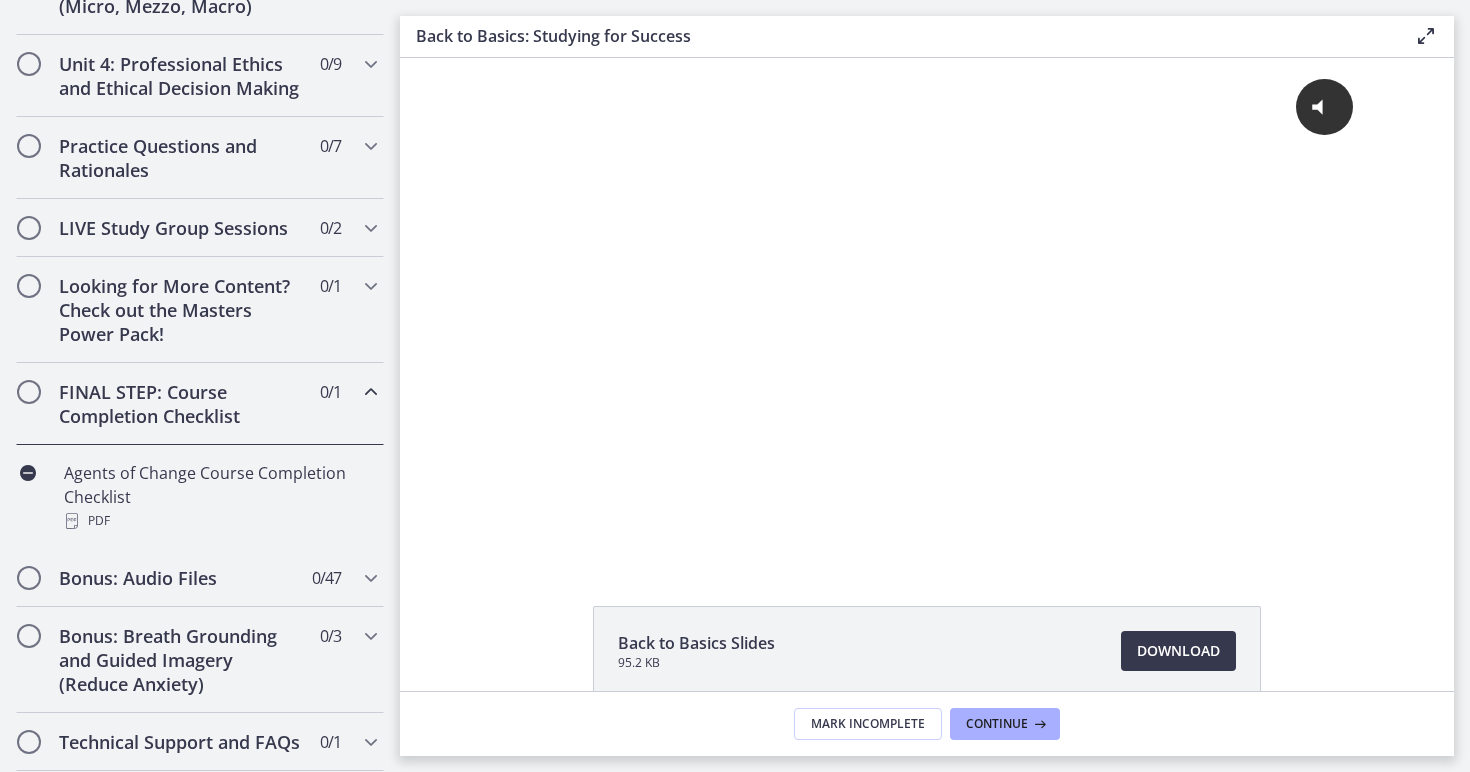 click on "FINAL STEP: Course Completion Checklist
0  /  1
Completed" at bounding box center (200, 404) 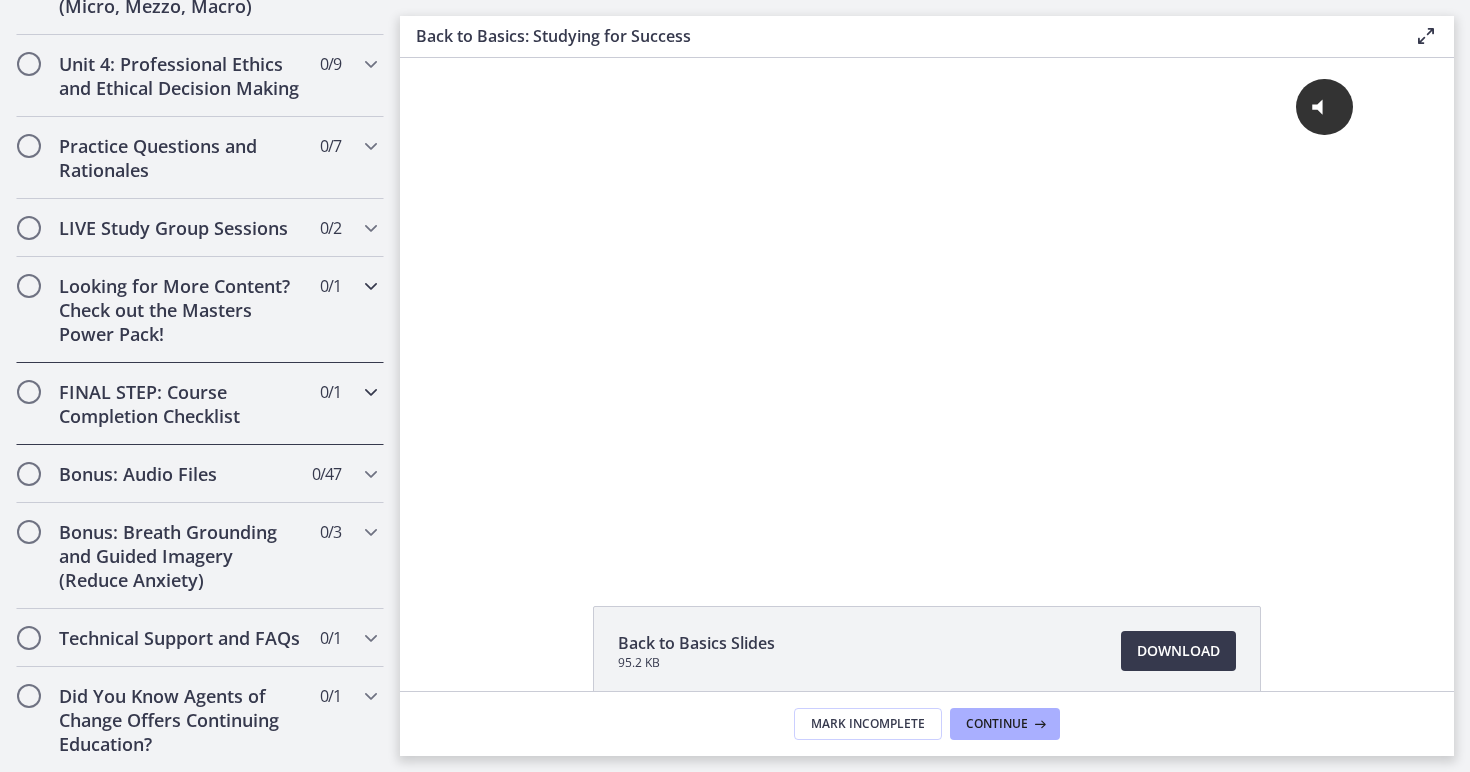 scroll, scrollTop: 758, scrollLeft: 0, axis: vertical 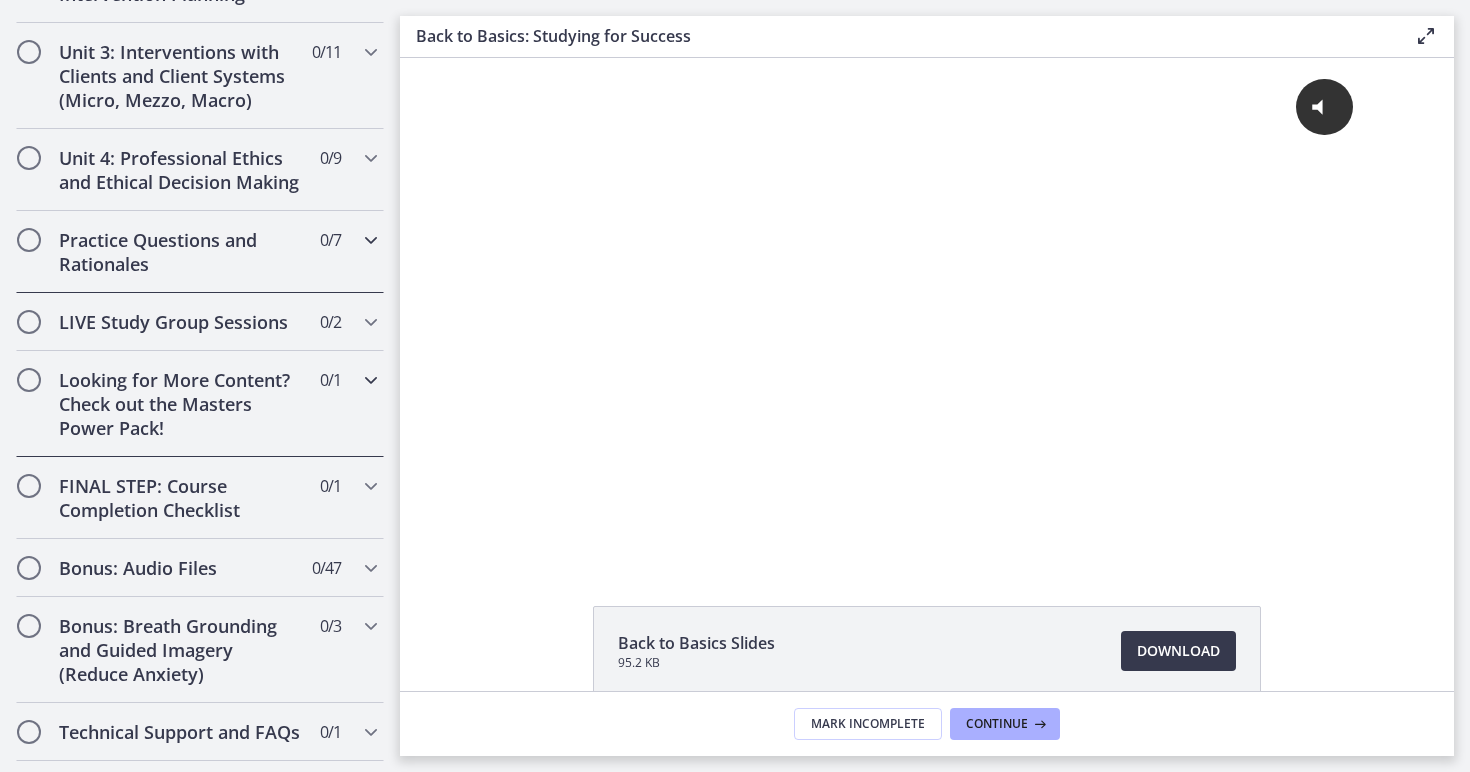 click on "Practice Questions and Rationales
0  /  7
Completed" at bounding box center (200, 252) 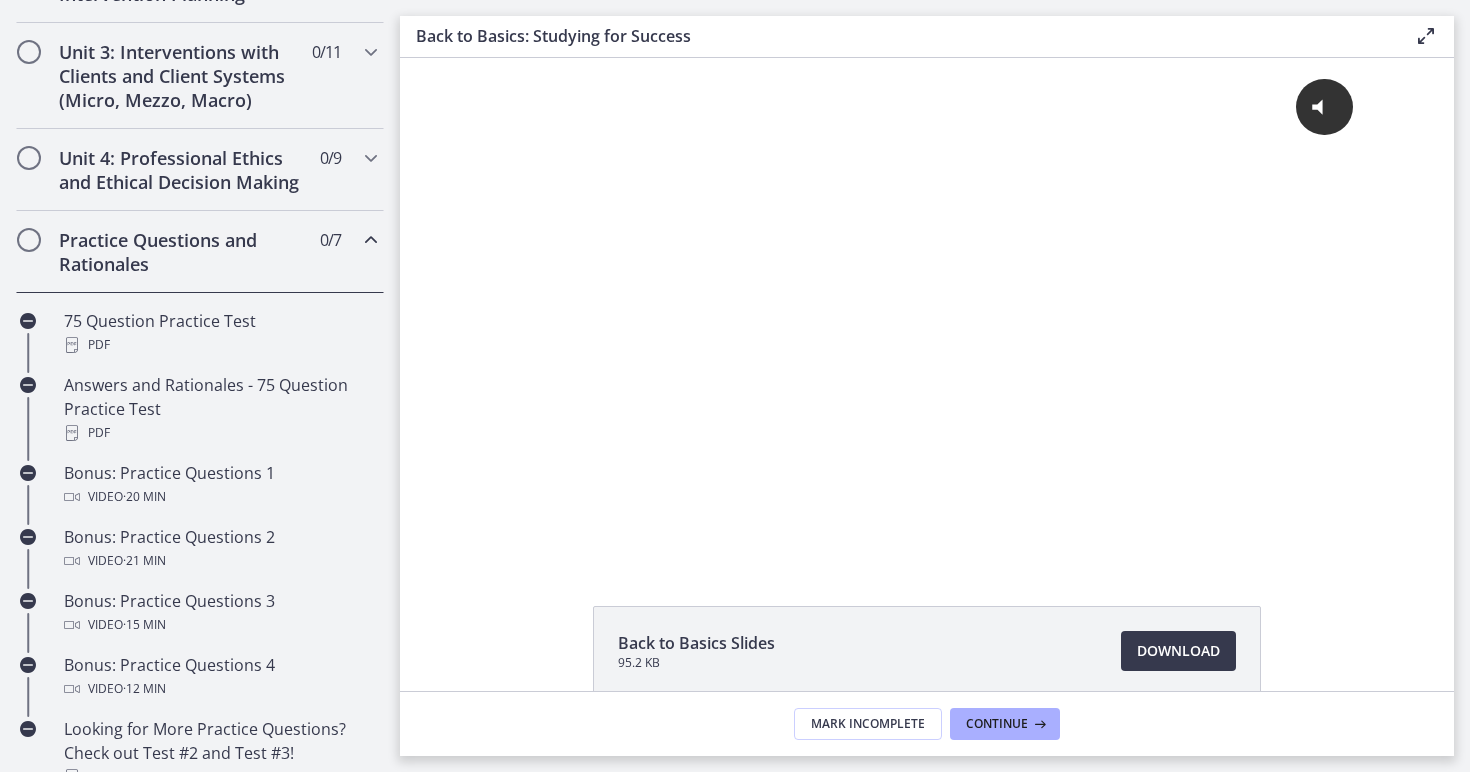 click on "Practice Questions and Rationales
0  /  7
Completed" at bounding box center (200, 252) 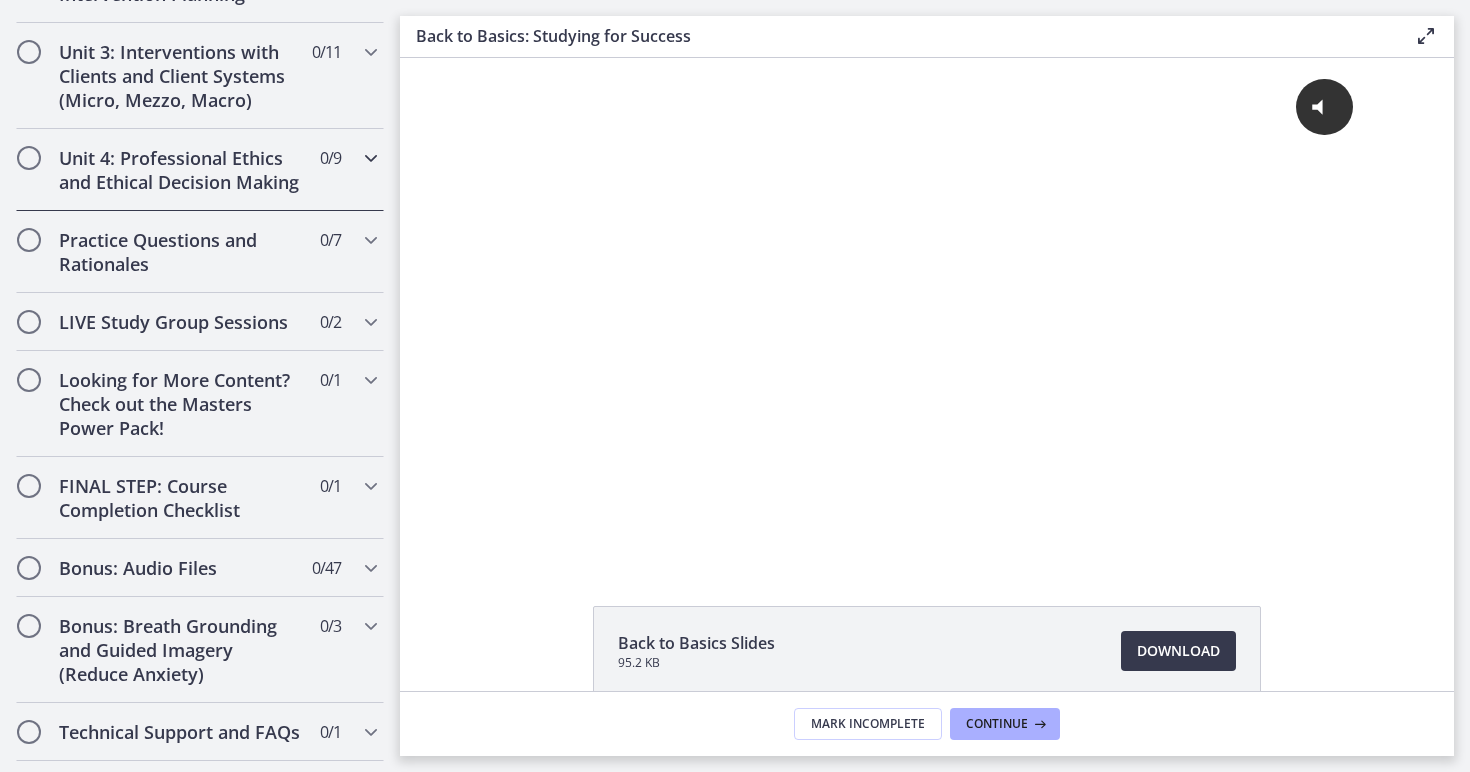 click on "Unit 4: Professional Ethics and Ethical Decision Making
0  /  9
Completed" at bounding box center [200, 170] 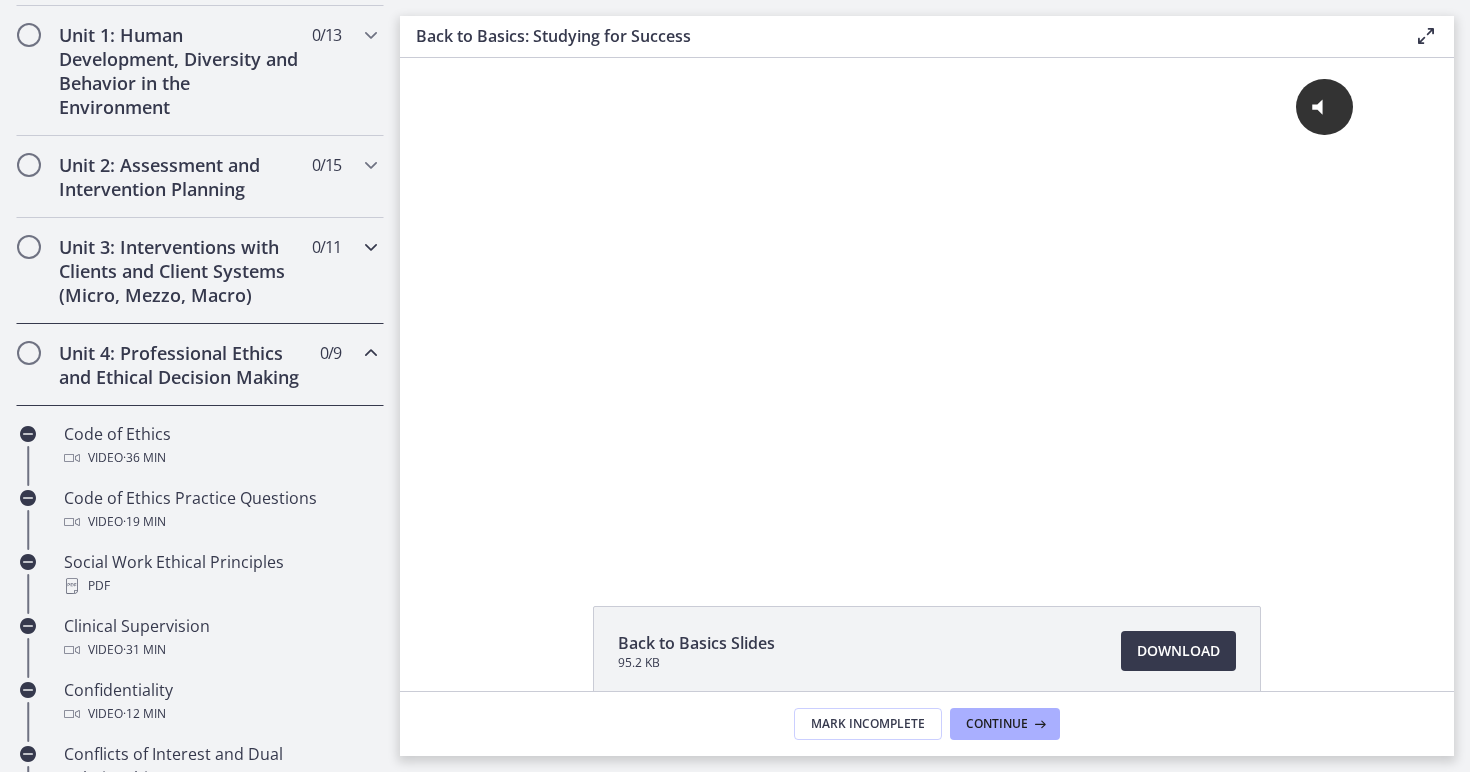 scroll, scrollTop: 519, scrollLeft: 0, axis: vertical 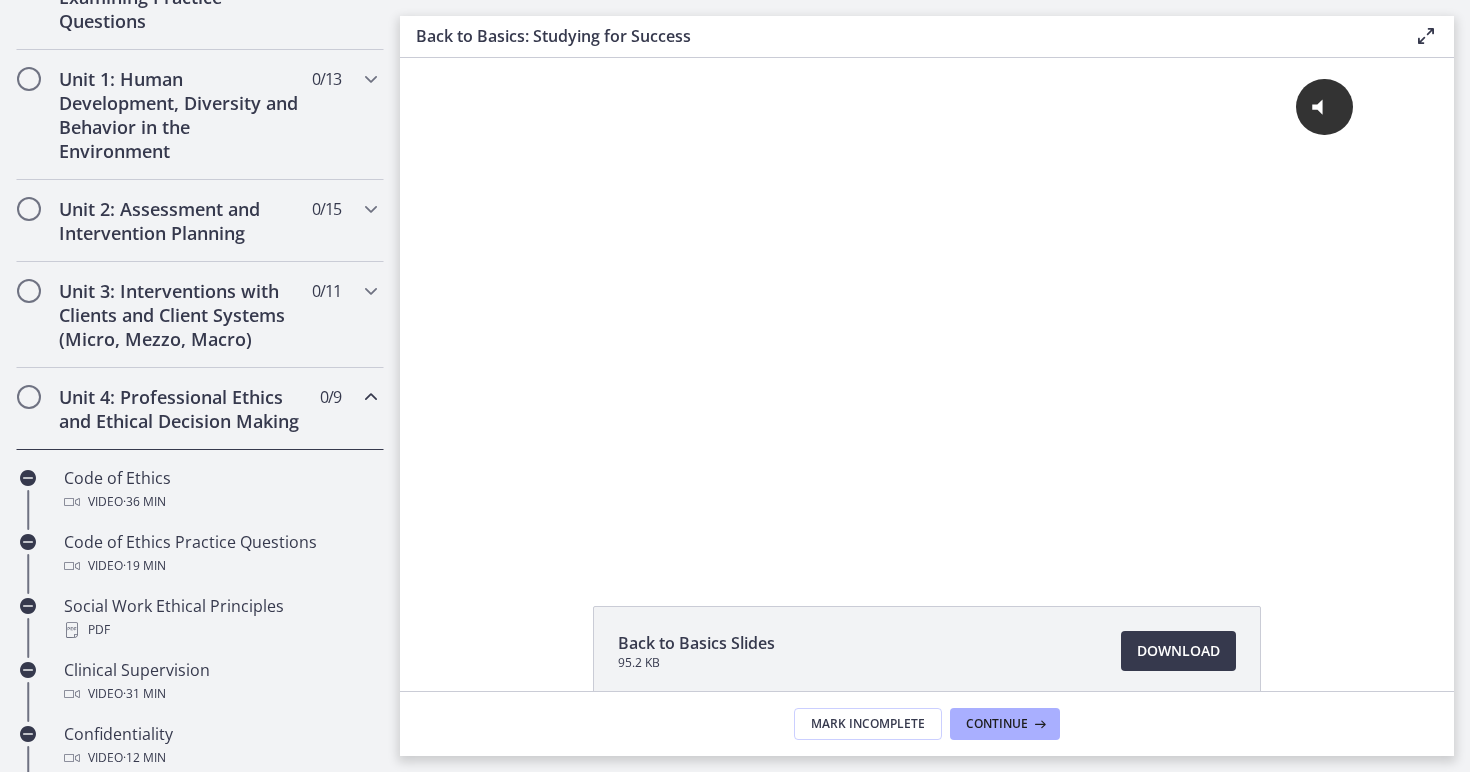 click on "Unit 4: Professional Ethics and Ethical Decision Making
0  /  9
Completed" at bounding box center [200, 409] 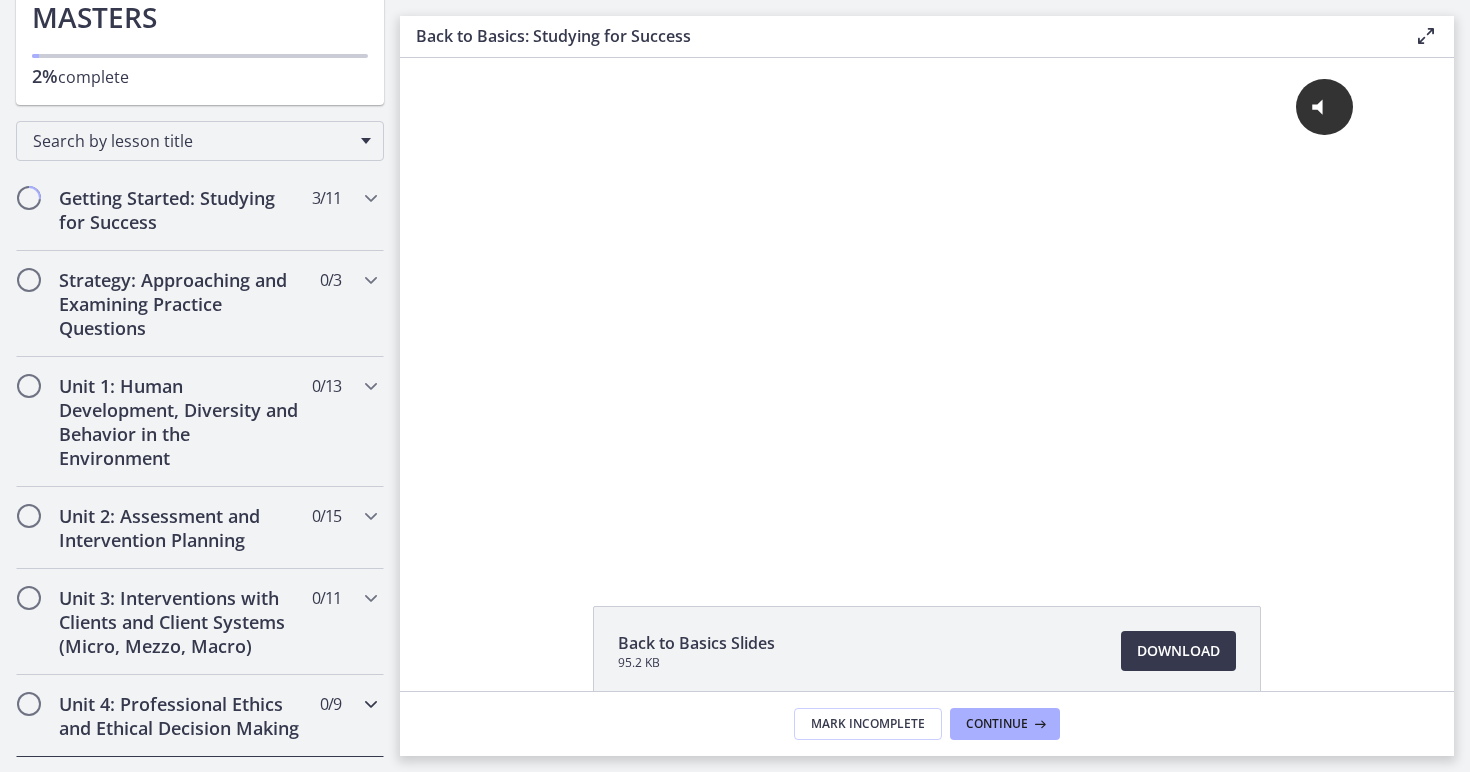 scroll, scrollTop: 214, scrollLeft: 0, axis: vertical 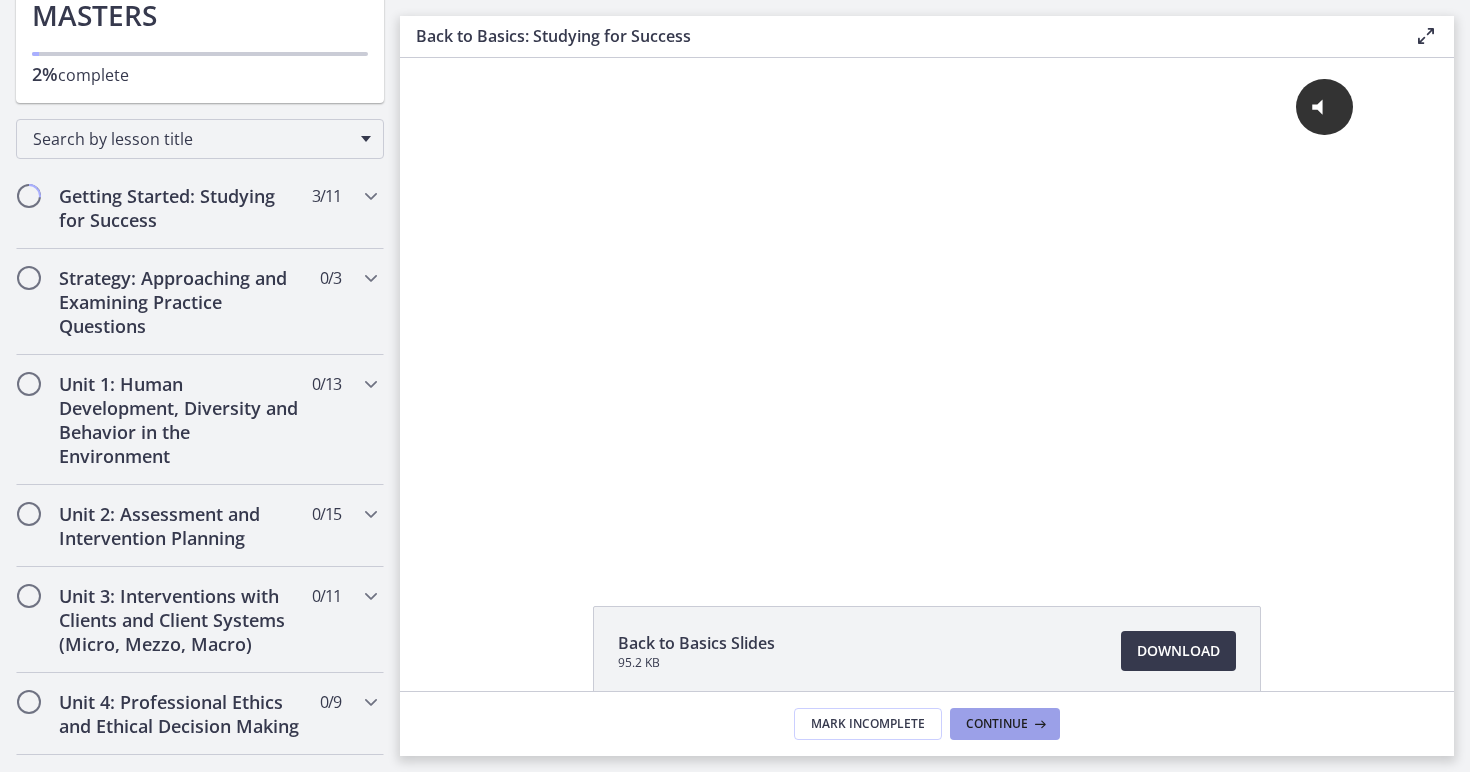 click on "Continue" at bounding box center [997, 724] 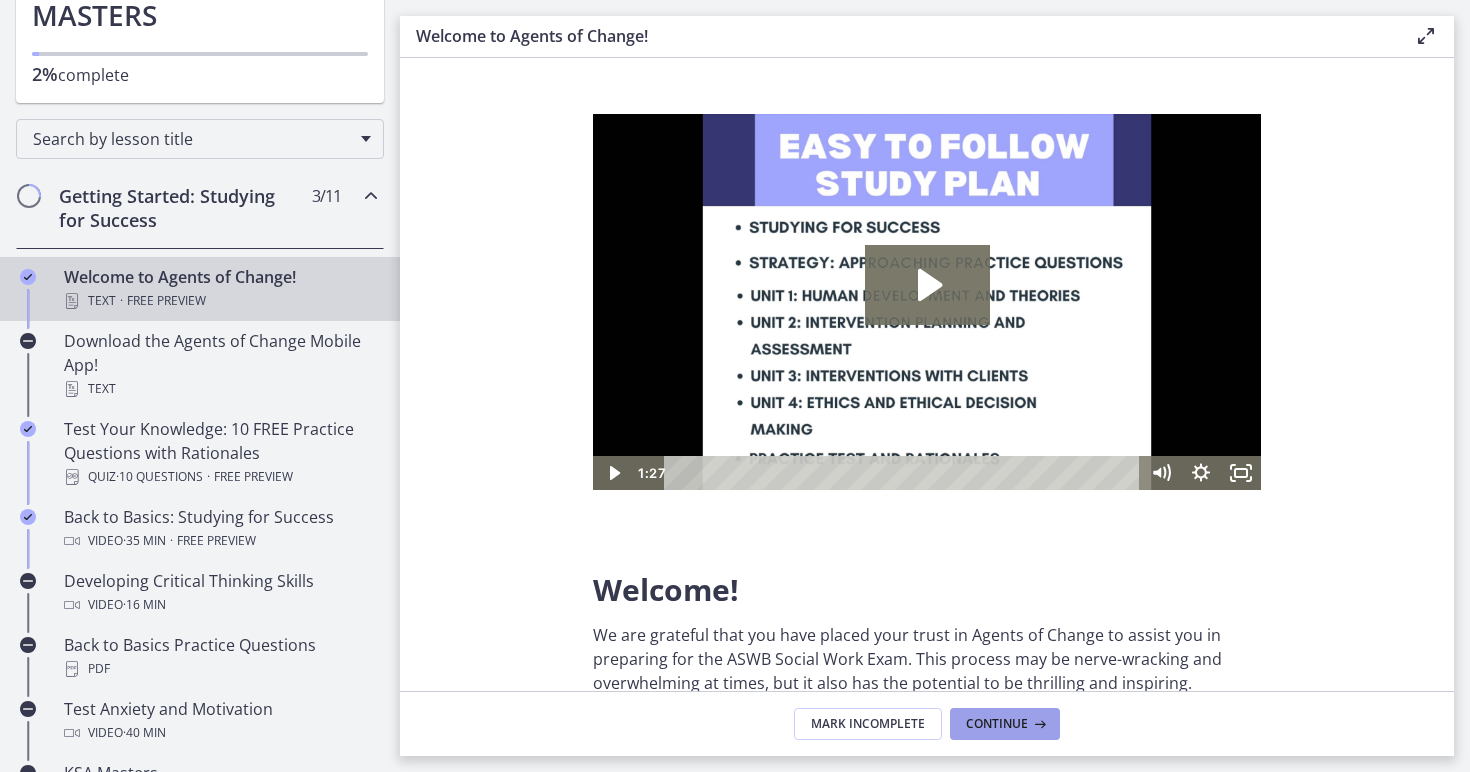 scroll, scrollTop: 0, scrollLeft: 0, axis: both 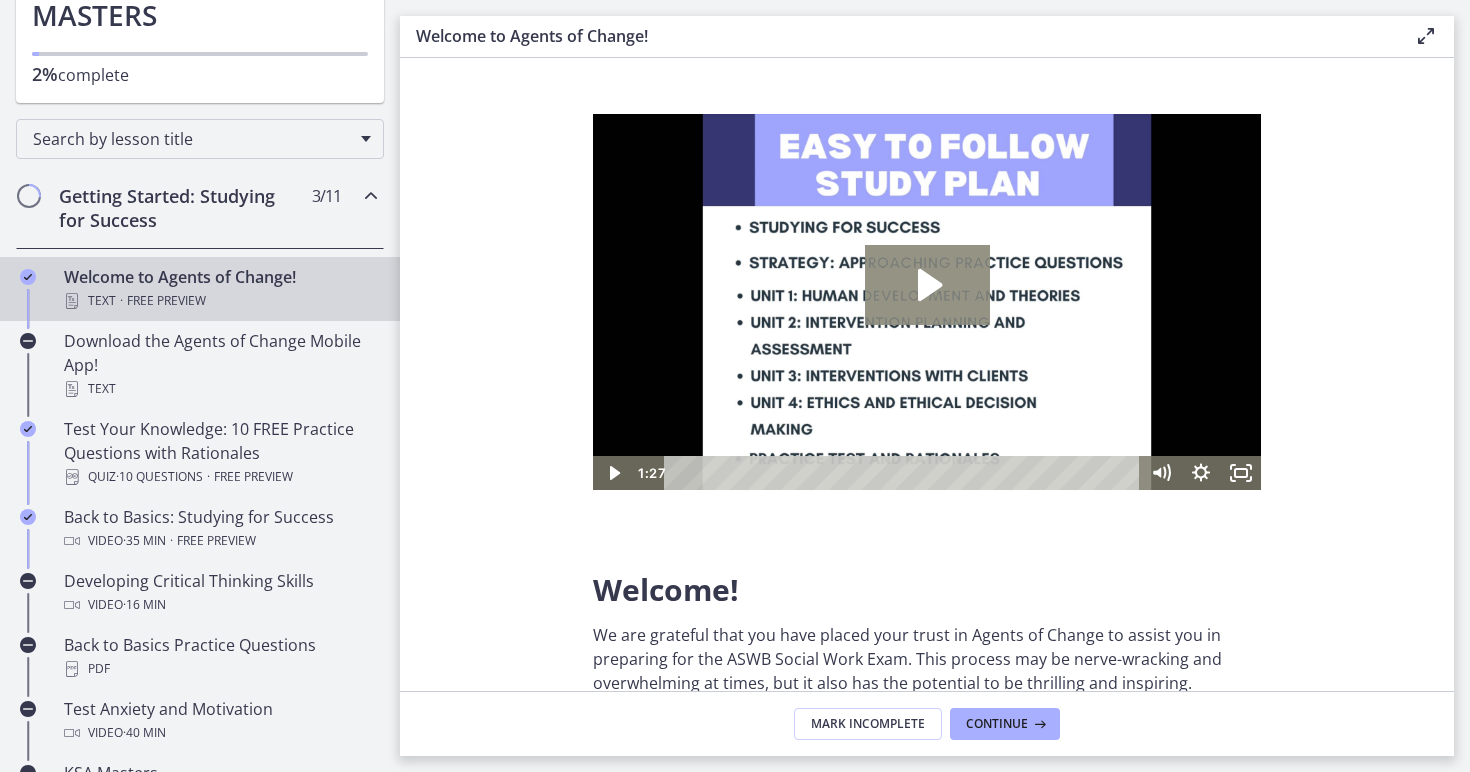 click 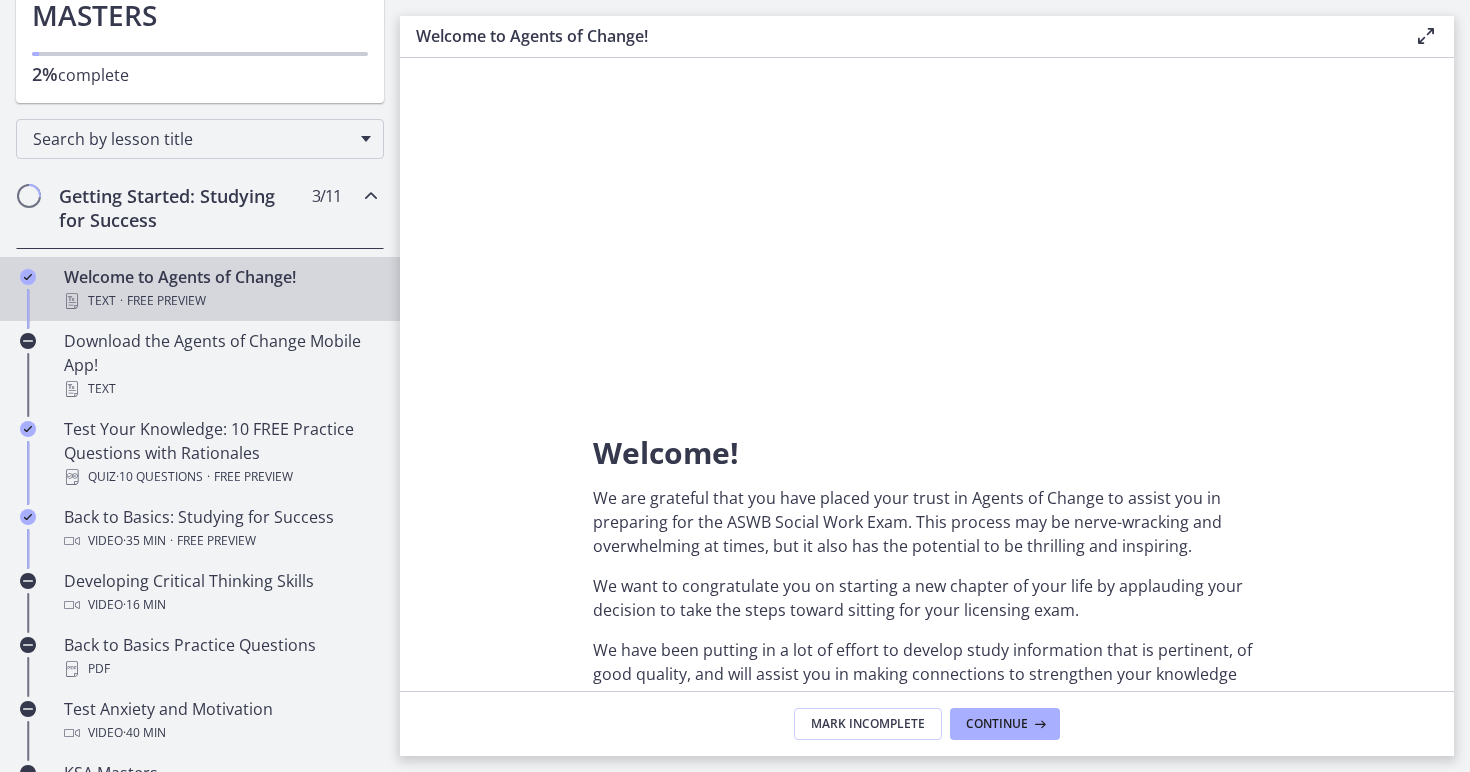 scroll, scrollTop: 108, scrollLeft: 0, axis: vertical 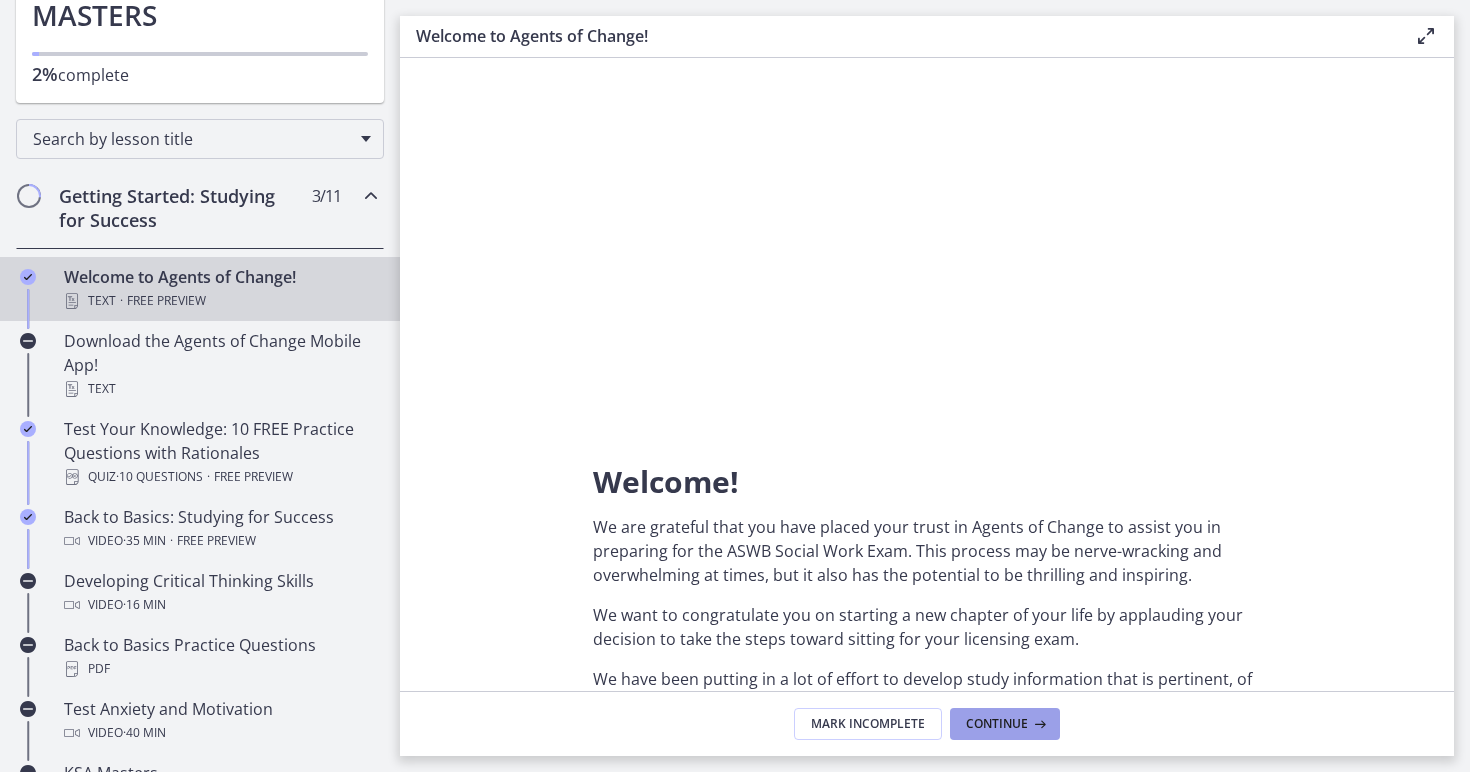 click on "Continue" at bounding box center [997, 724] 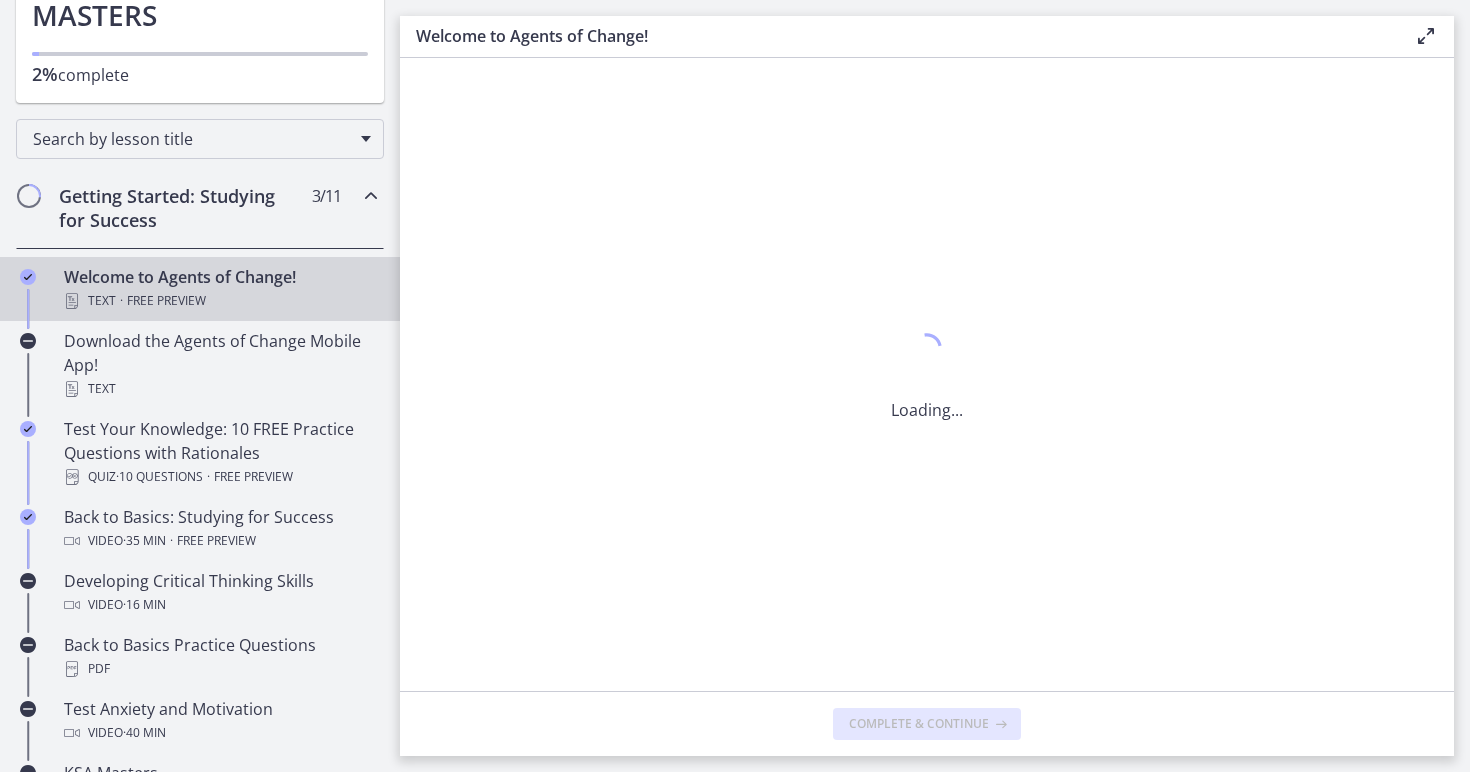 scroll, scrollTop: 0, scrollLeft: 0, axis: both 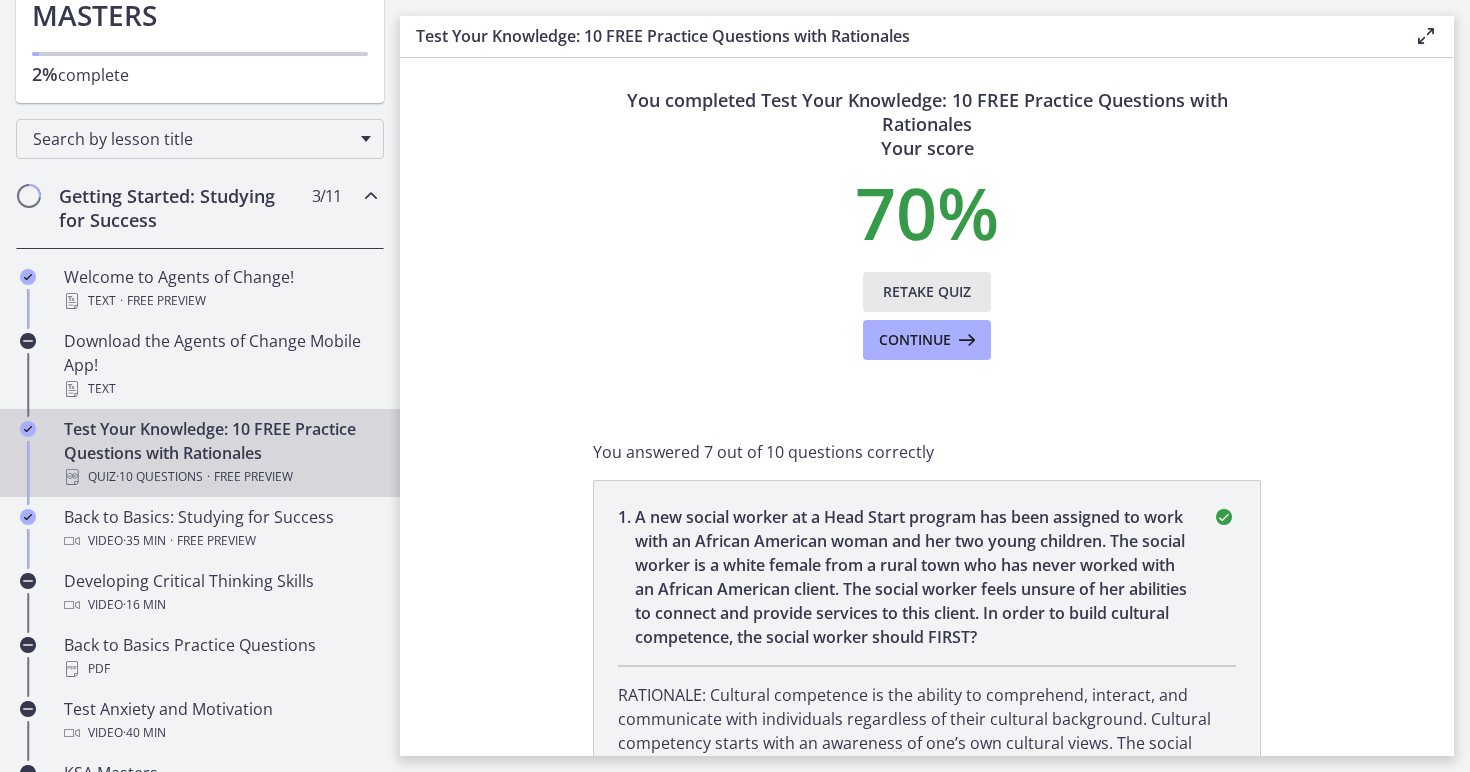 click on "Retake Quiz" at bounding box center [927, 292] 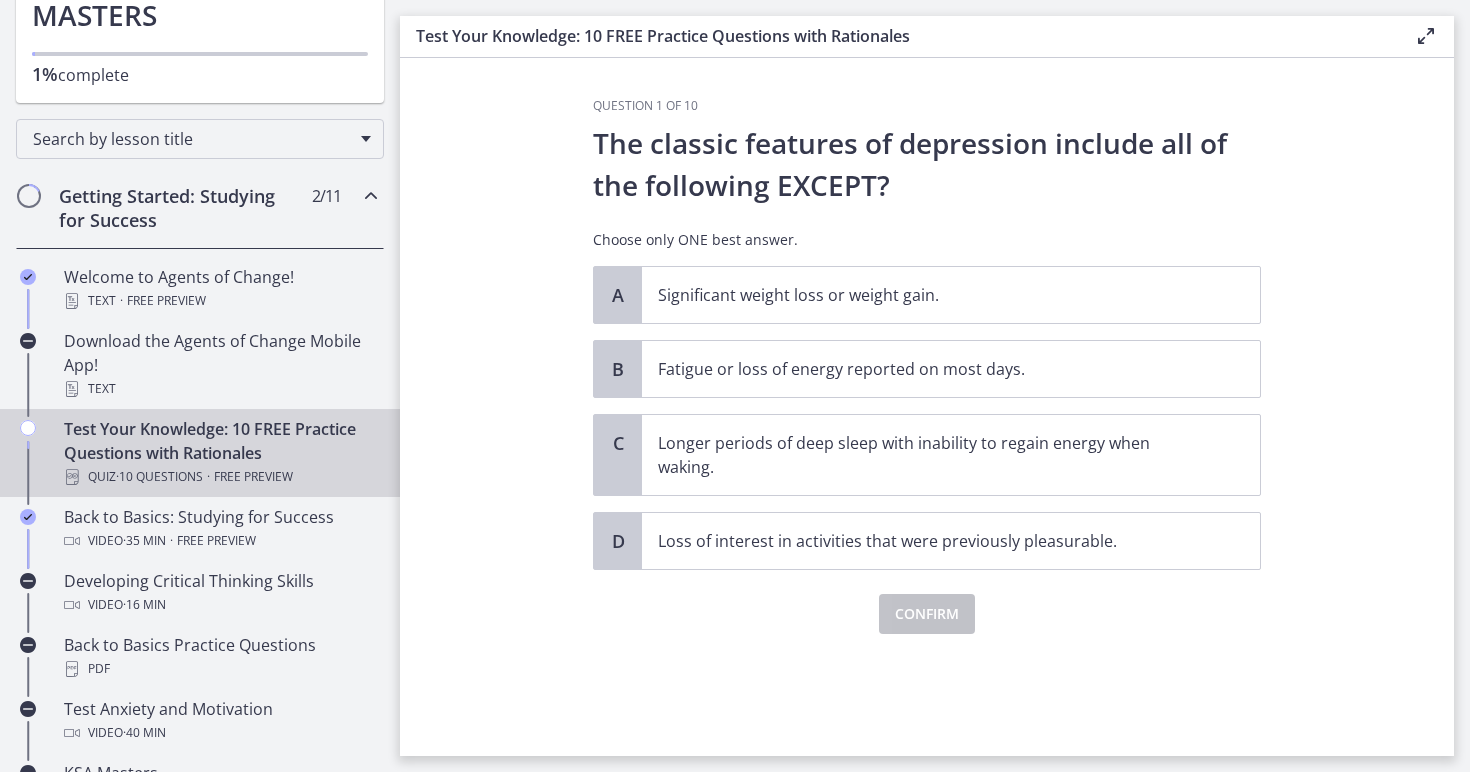 scroll, scrollTop: 0, scrollLeft: 0, axis: both 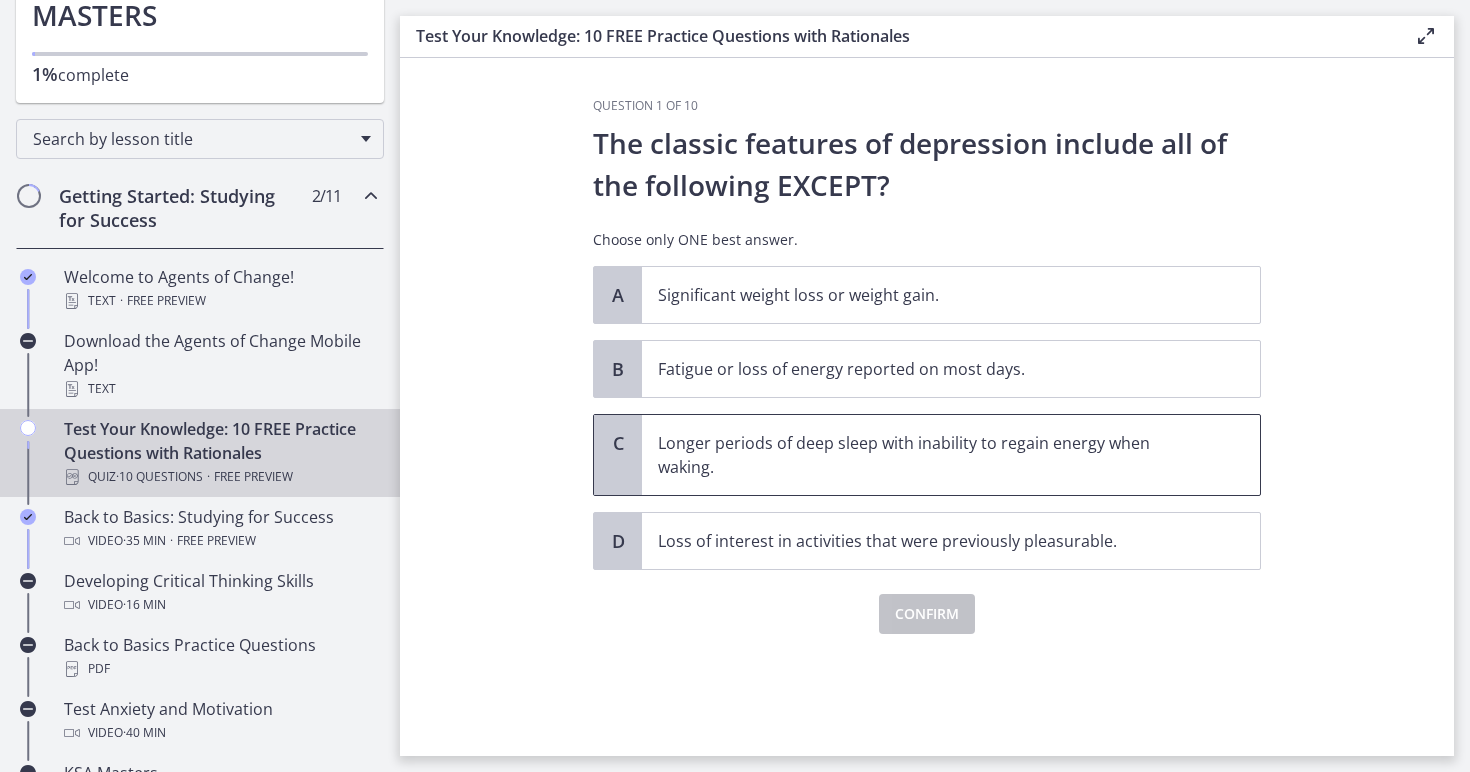 click on "Longer periods of deep sleep with inability to regain energy when waking." at bounding box center [931, 455] 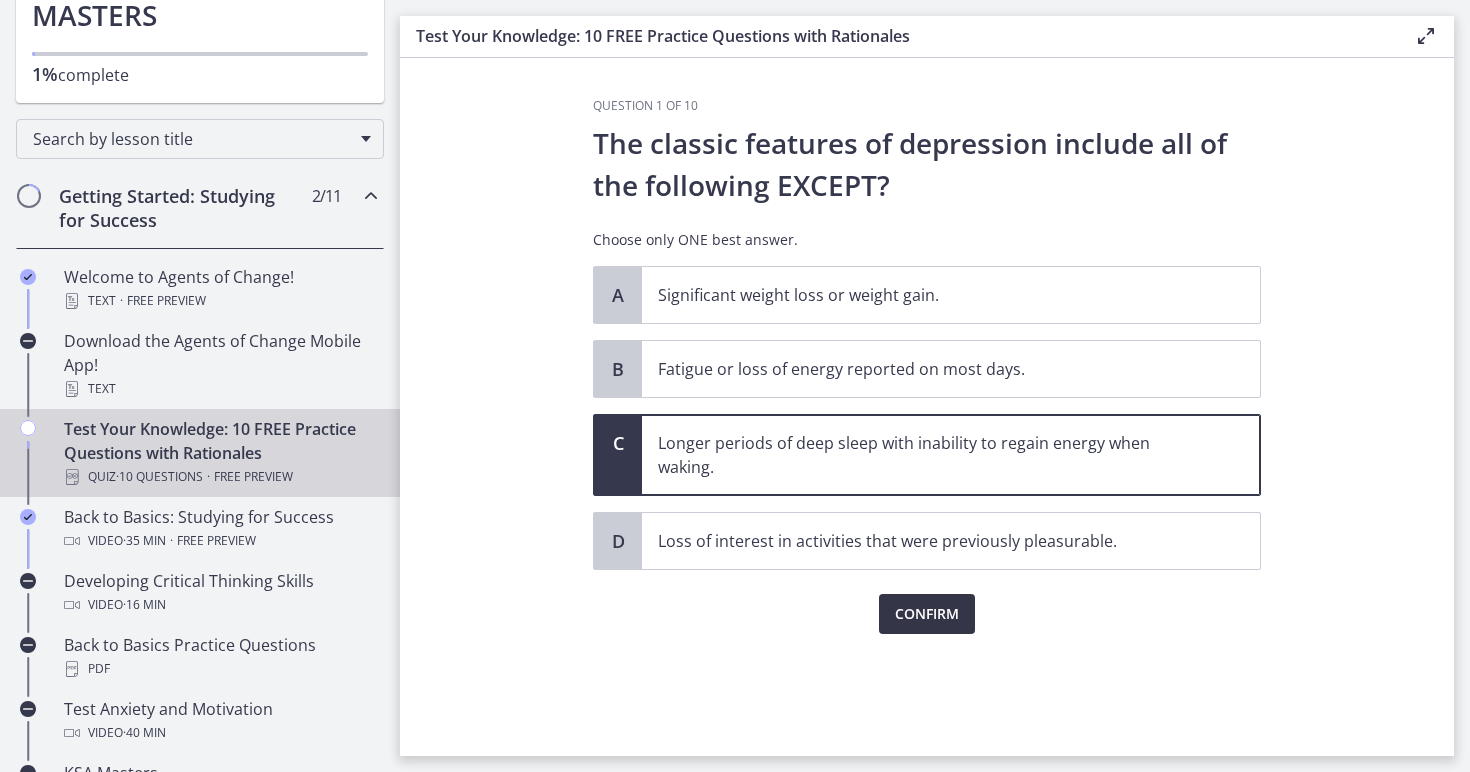 click on "Confirm" at bounding box center [927, 614] 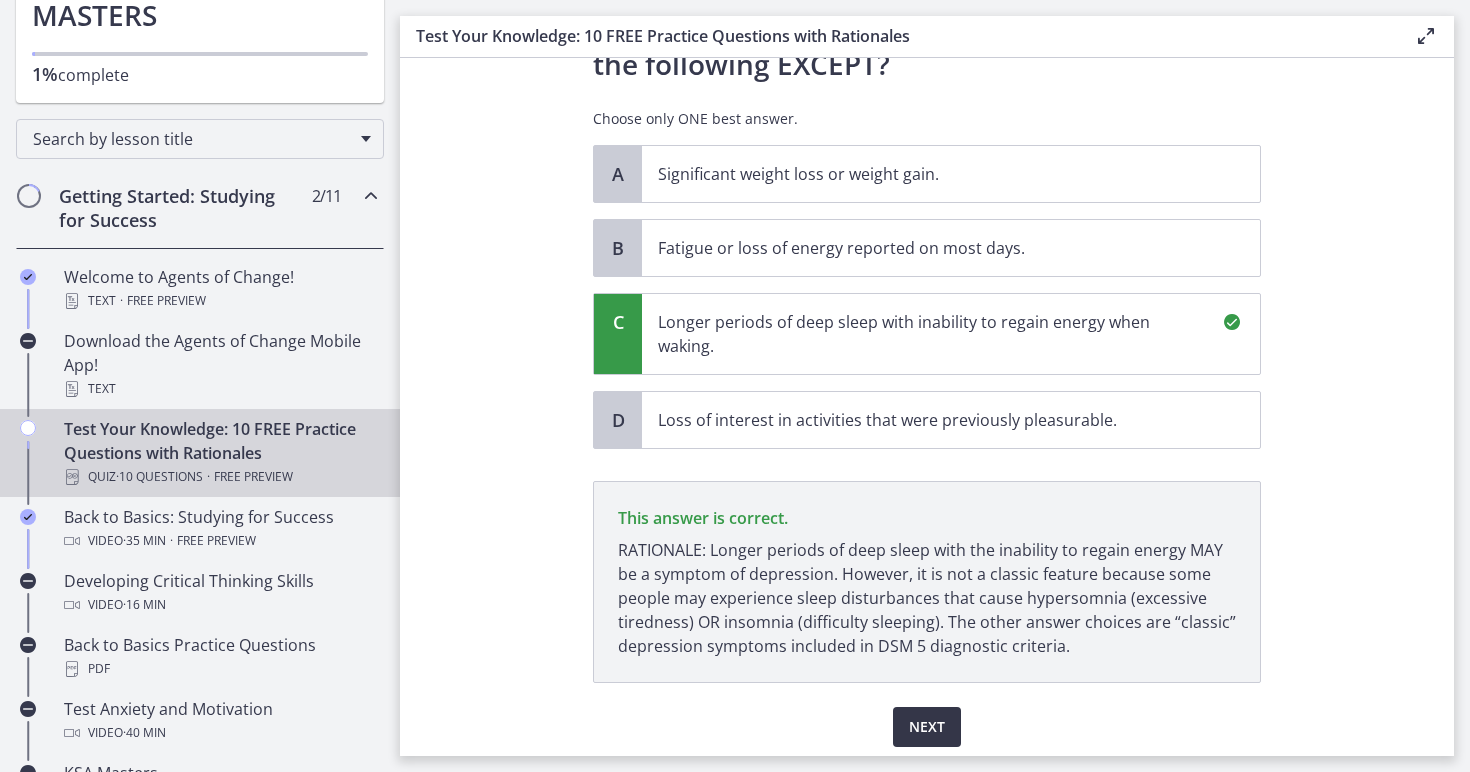 scroll, scrollTop: 192, scrollLeft: 0, axis: vertical 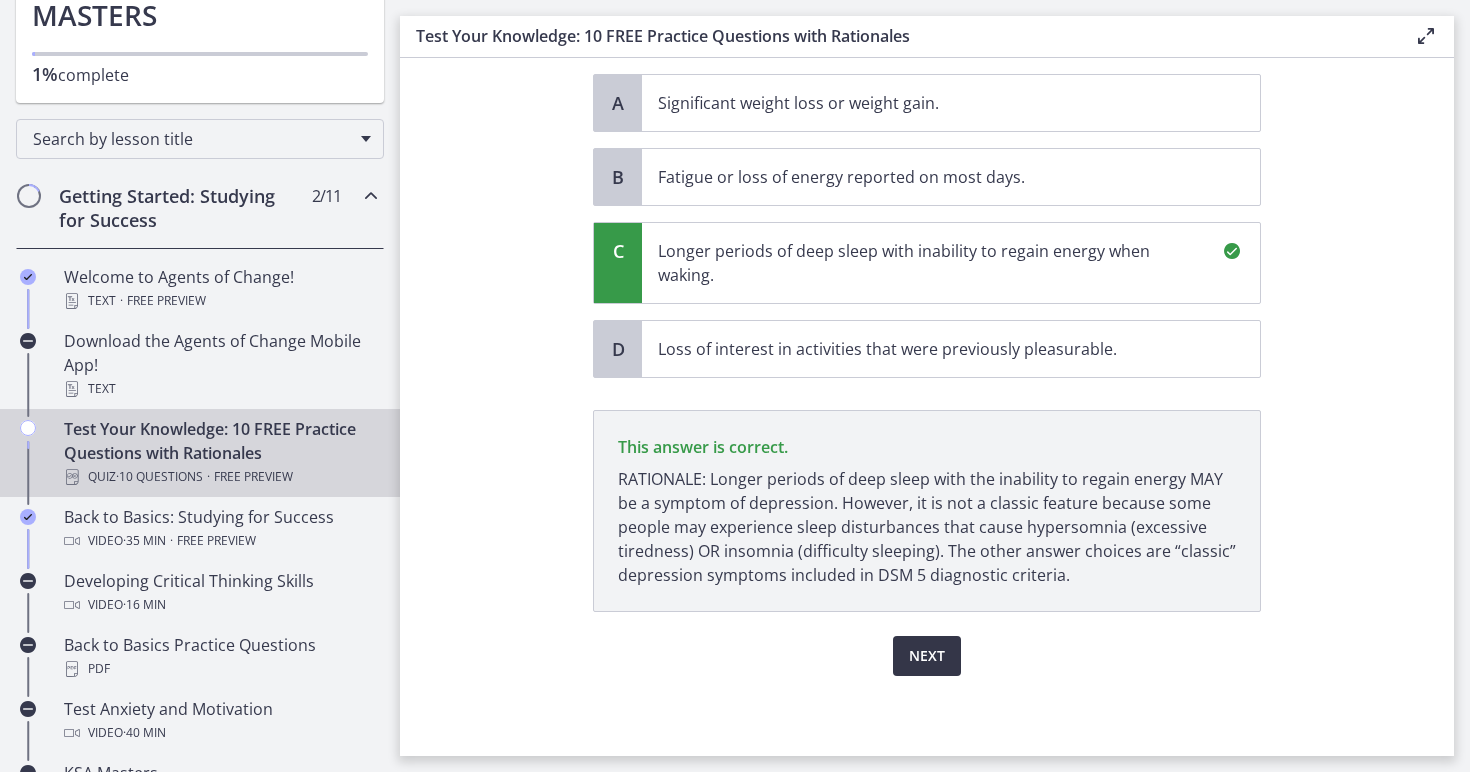 click on "Next" at bounding box center (927, 656) 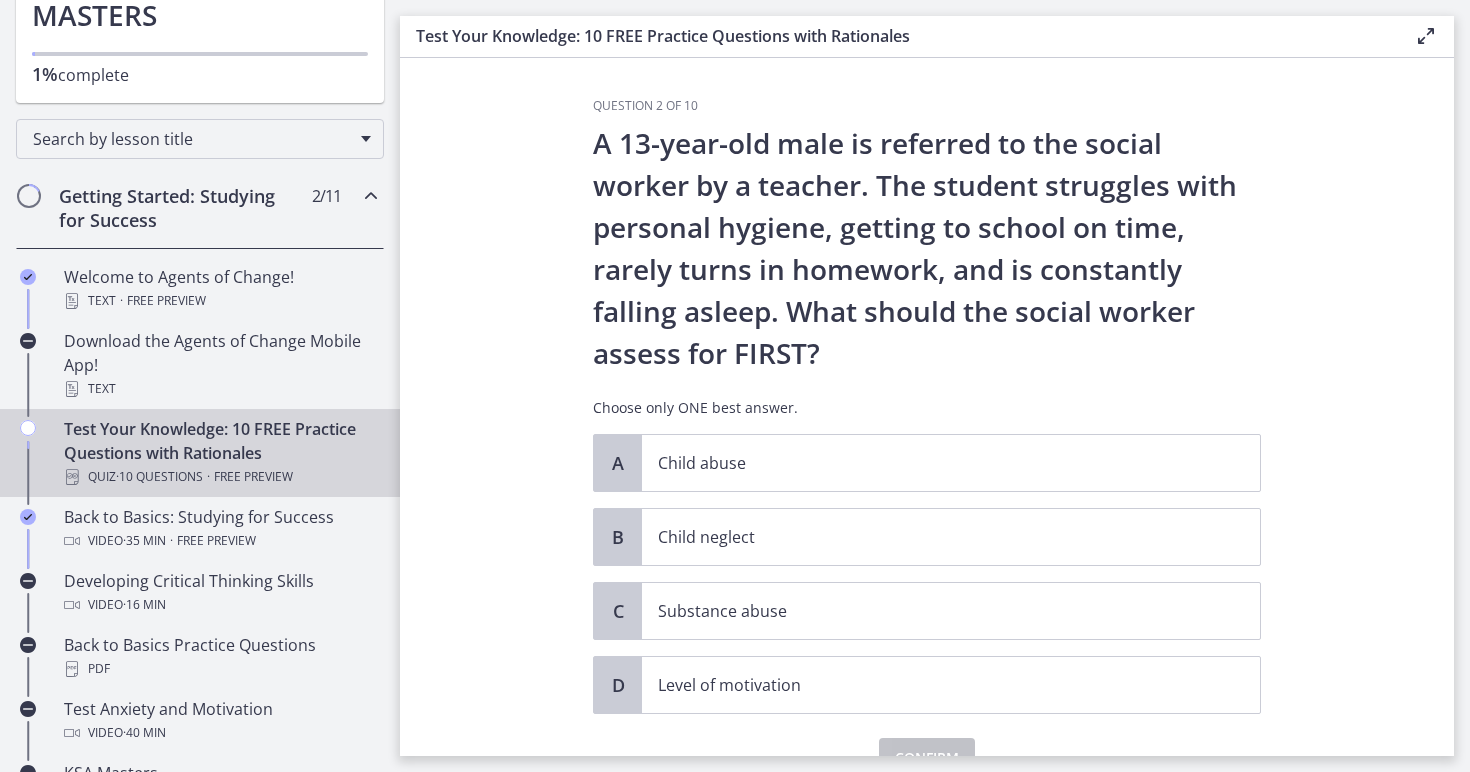scroll, scrollTop: 19, scrollLeft: 0, axis: vertical 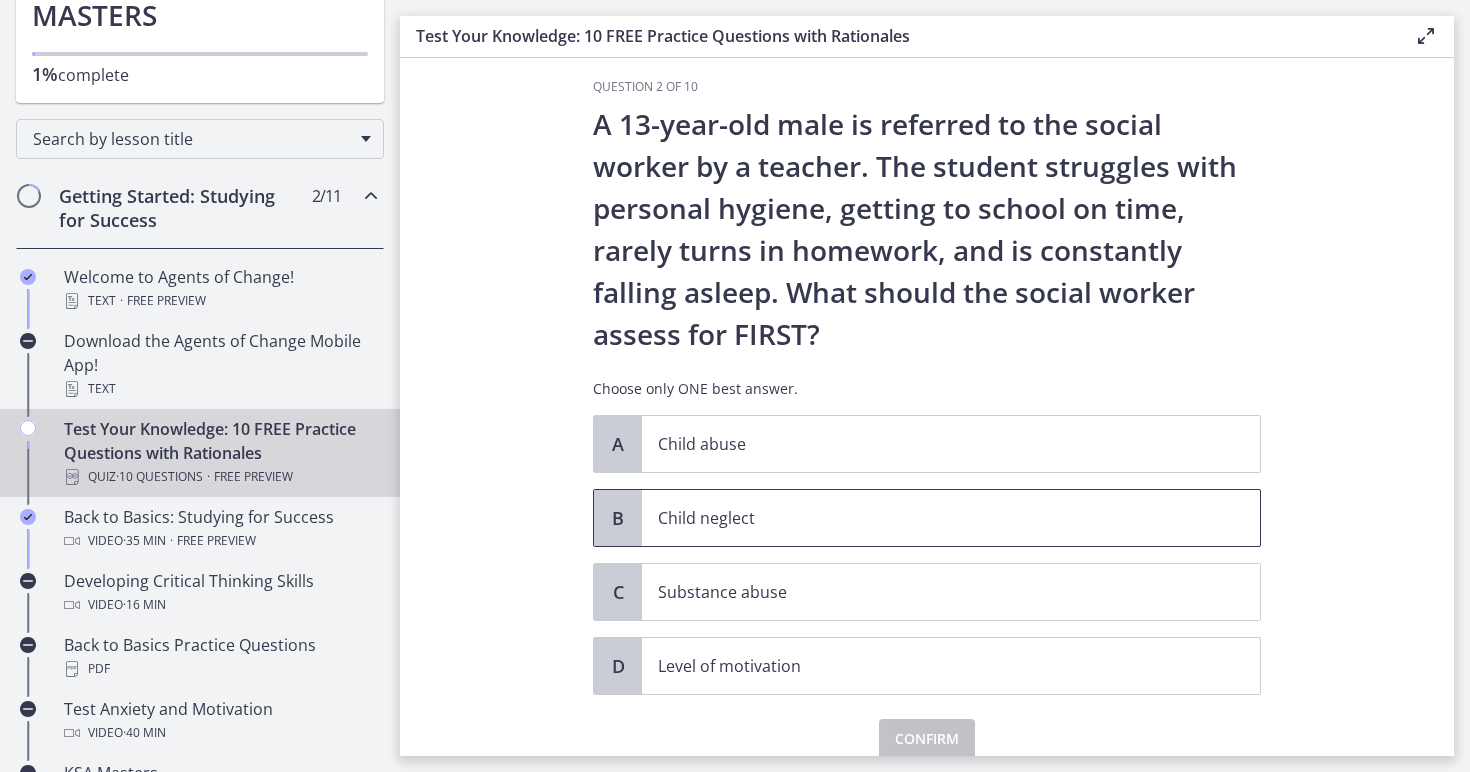 click on "Child neglect" at bounding box center (951, 518) 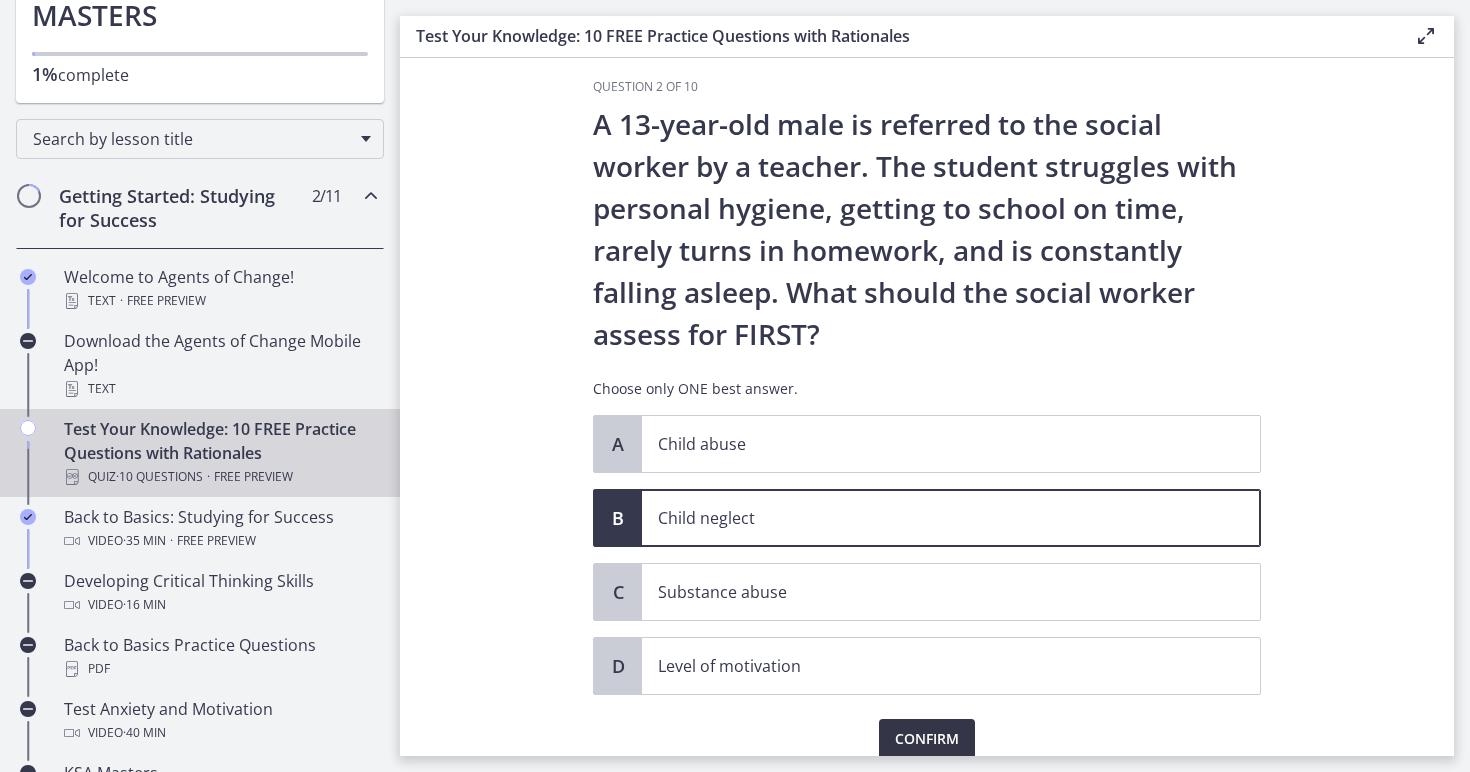 click on "Confirm" at bounding box center (927, 739) 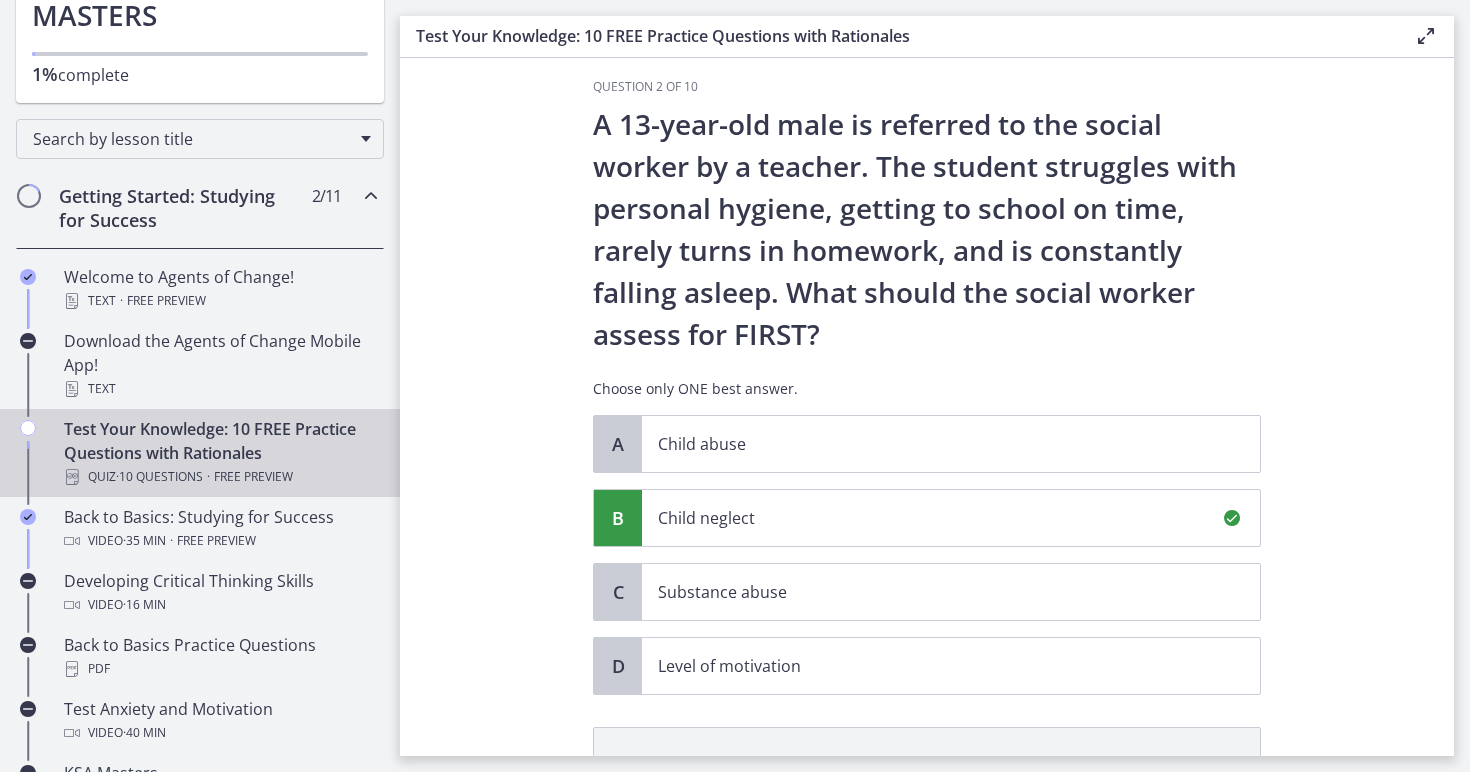 scroll, scrollTop: 336, scrollLeft: 0, axis: vertical 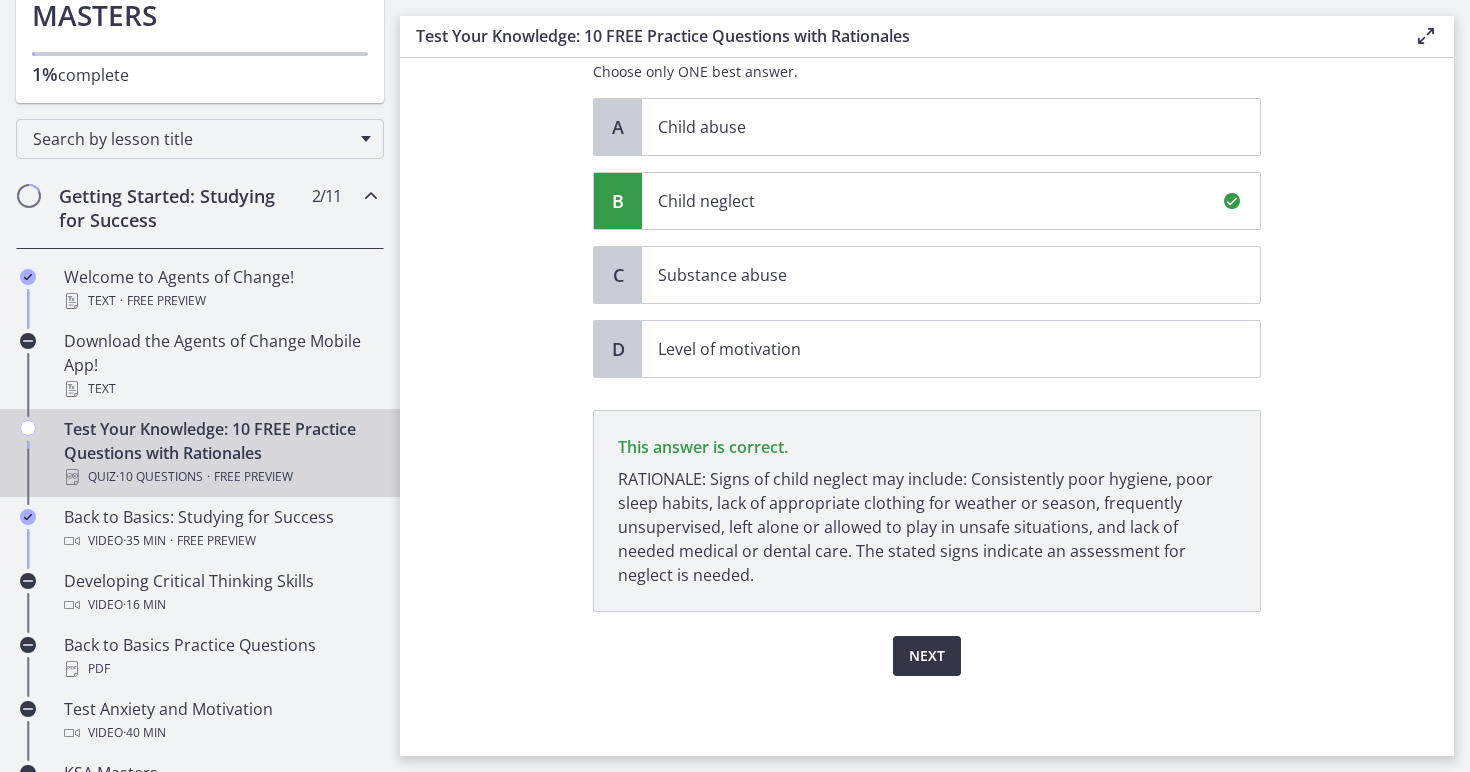 click on "Next" at bounding box center (927, 656) 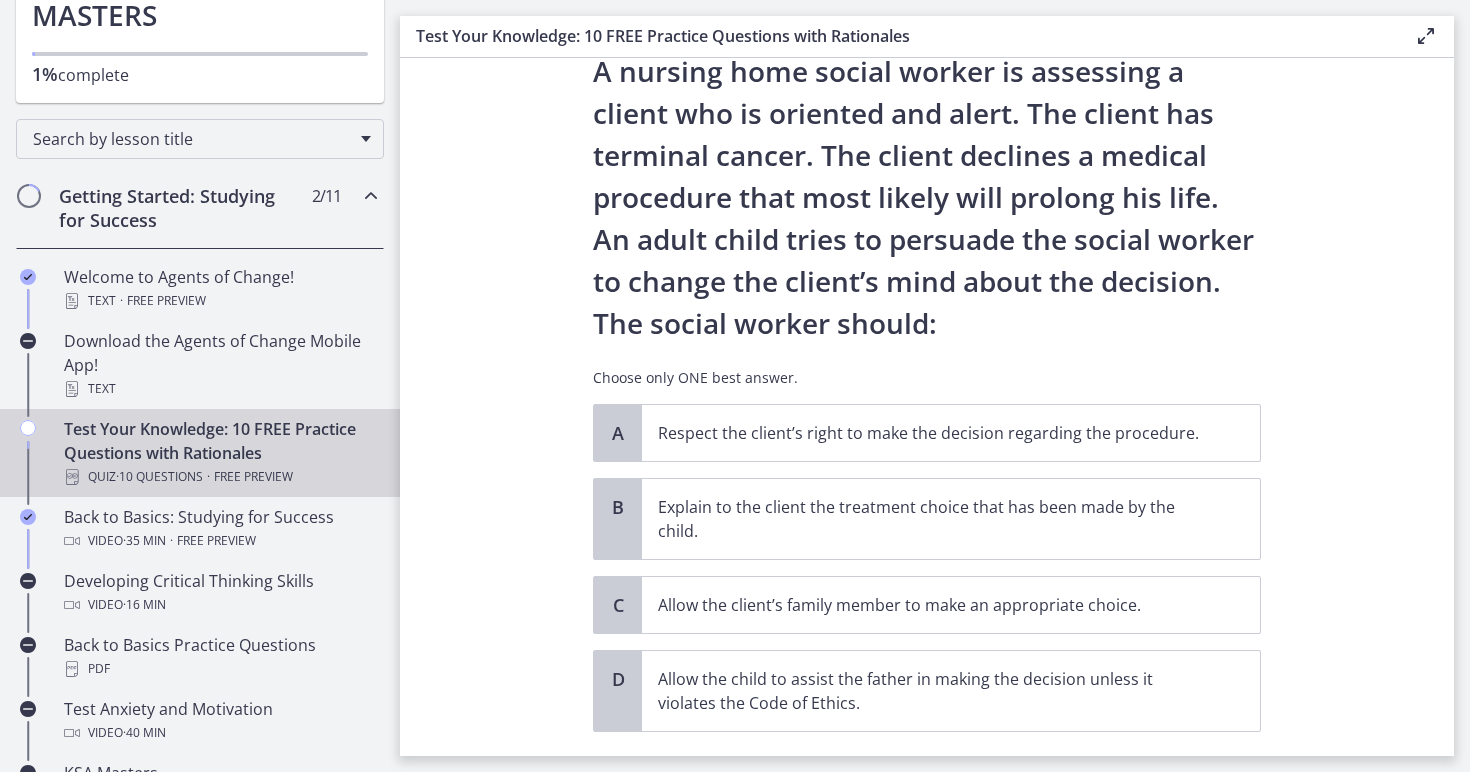 scroll, scrollTop: 89, scrollLeft: 0, axis: vertical 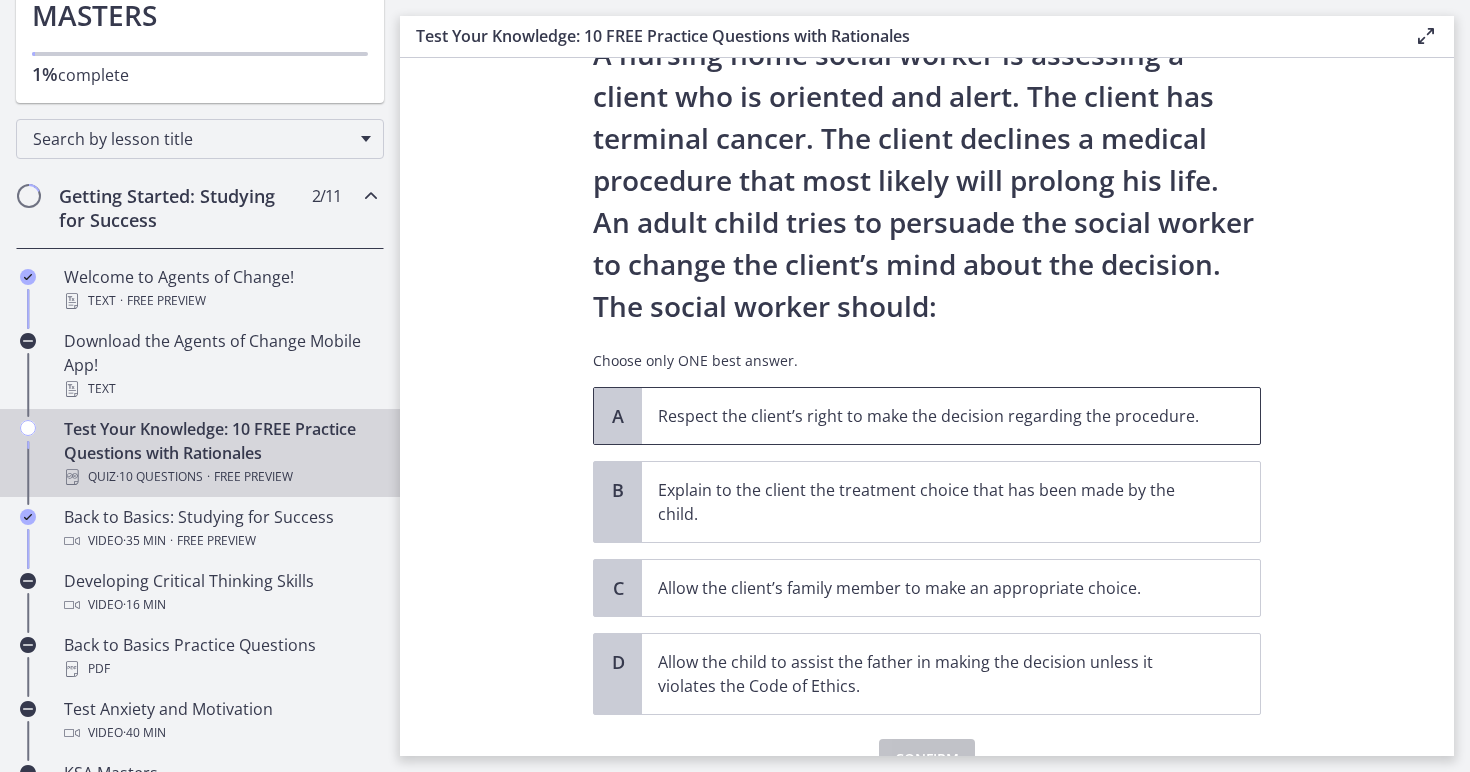 click on "Respect the client’s right to make the decision regarding the procedure." at bounding box center (951, 416) 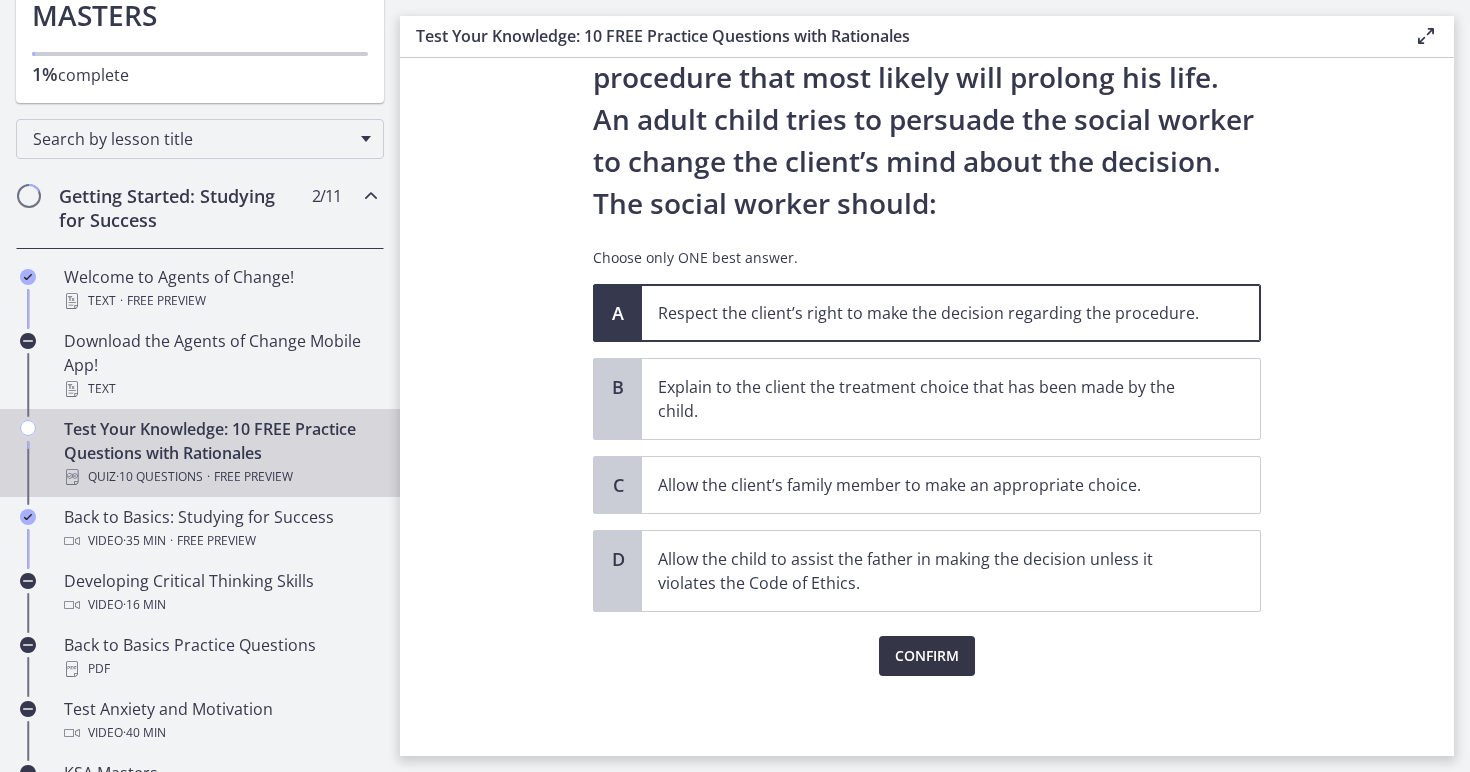 click on "Confirm" at bounding box center [927, 656] 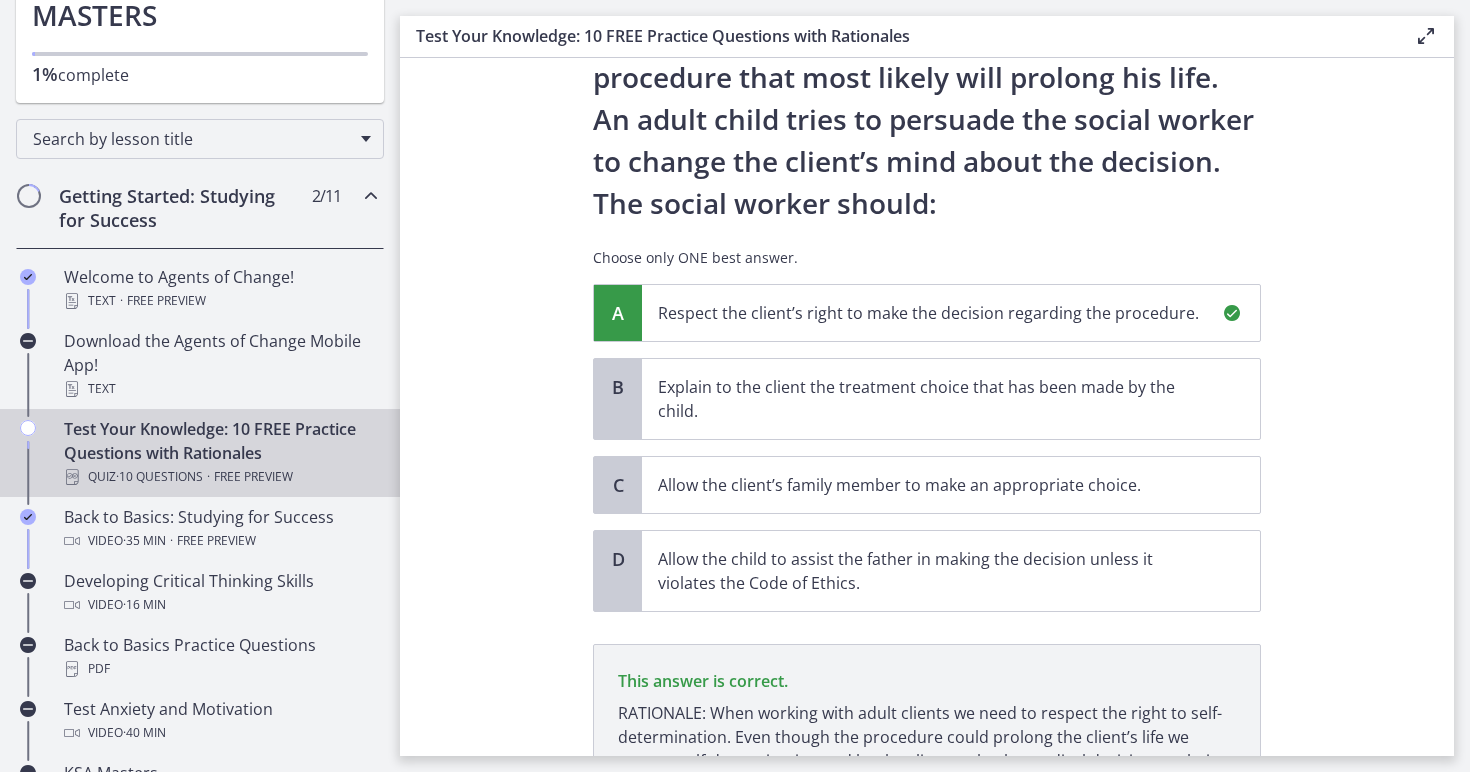 scroll, scrollTop: 402, scrollLeft: 0, axis: vertical 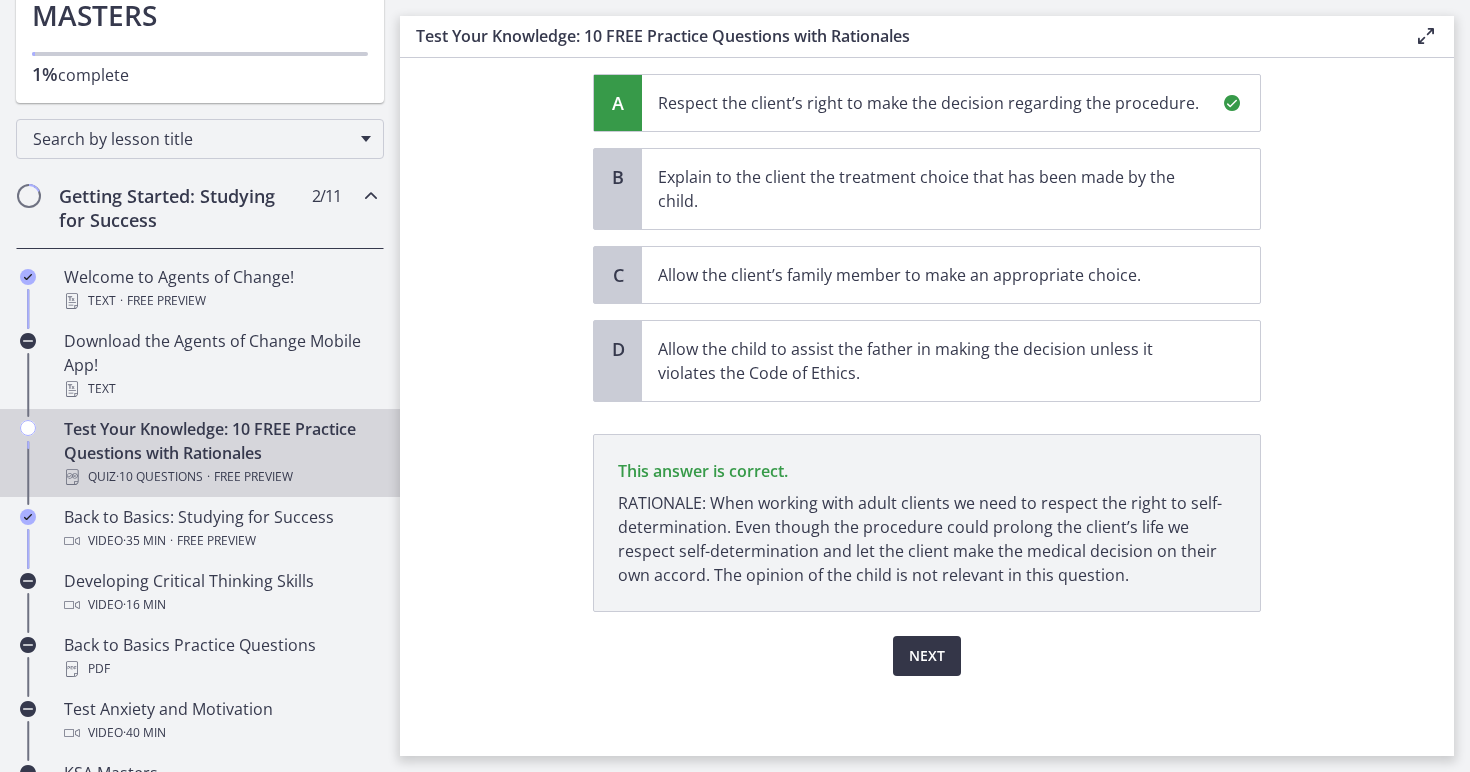 click on "Next" at bounding box center (927, 656) 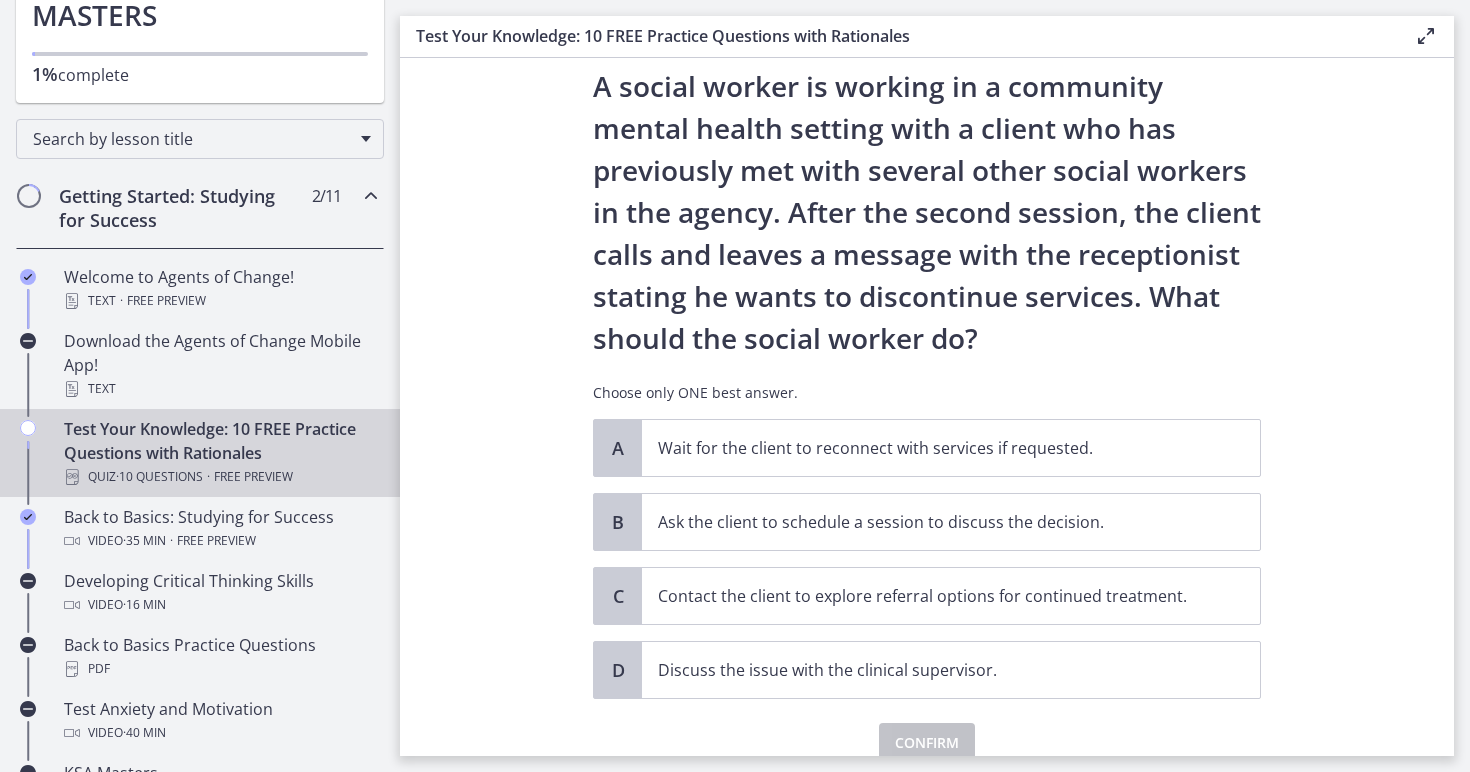 scroll, scrollTop: 72, scrollLeft: 0, axis: vertical 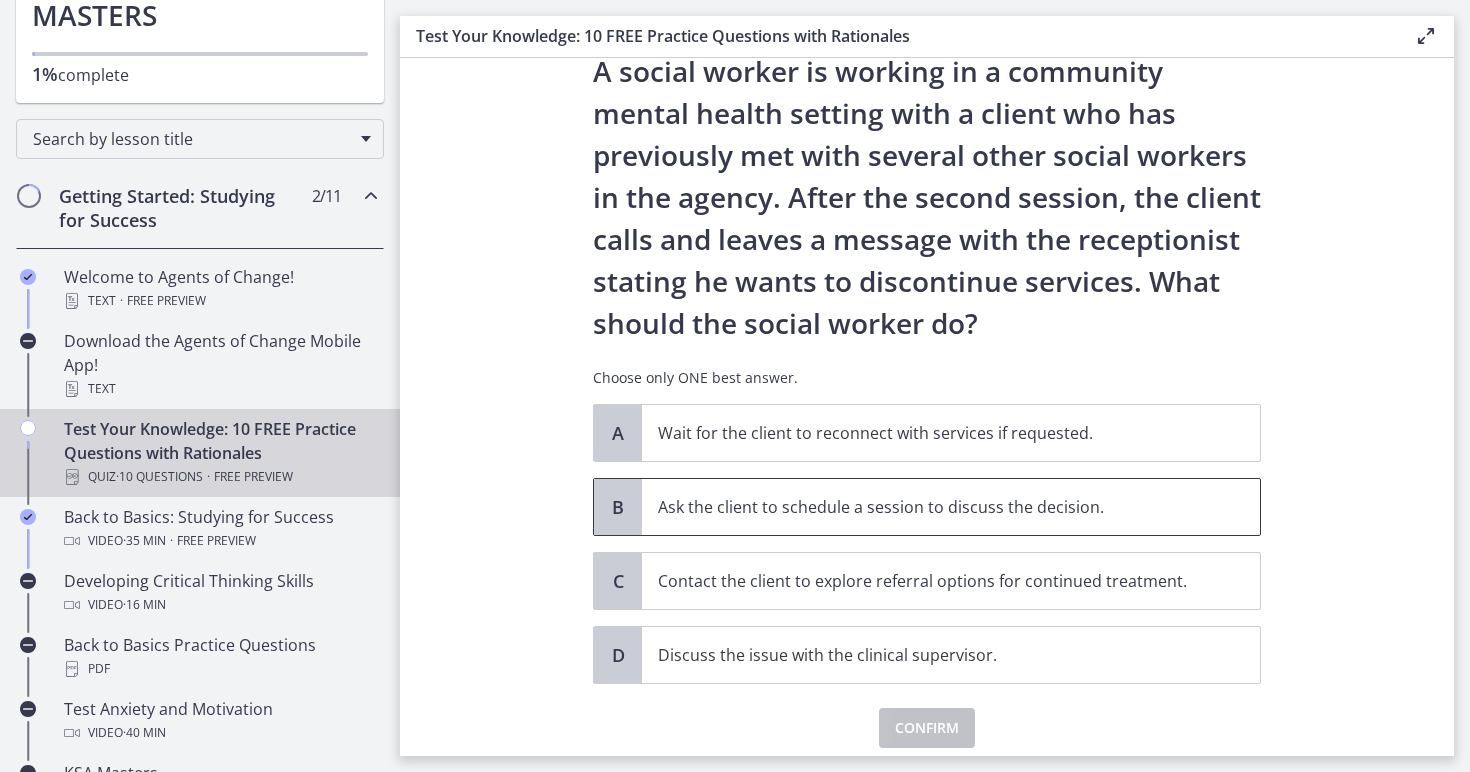 click on "Ask the client to schedule a session to discuss the decision." at bounding box center [951, 507] 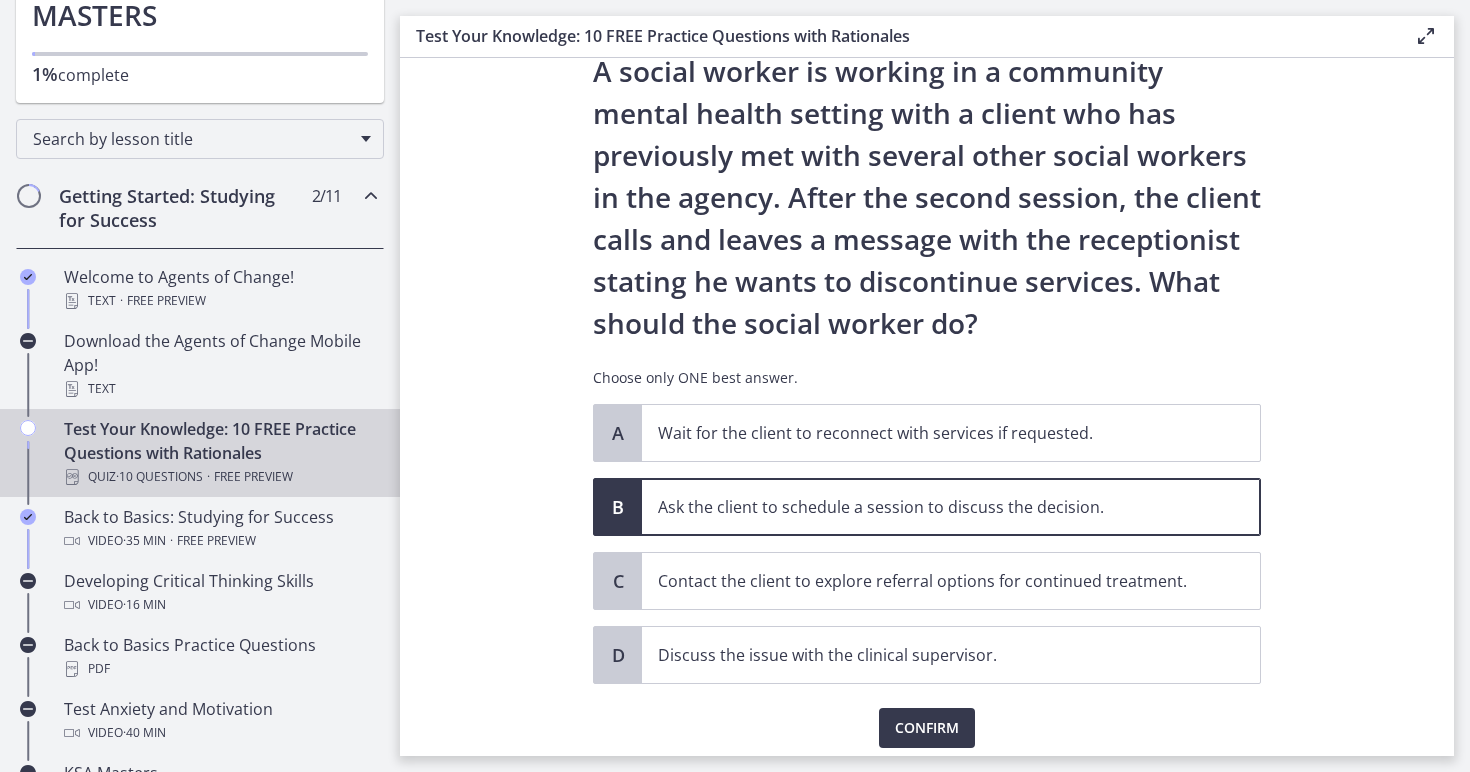 click on "Confirm" at bounding box center (927, 716) 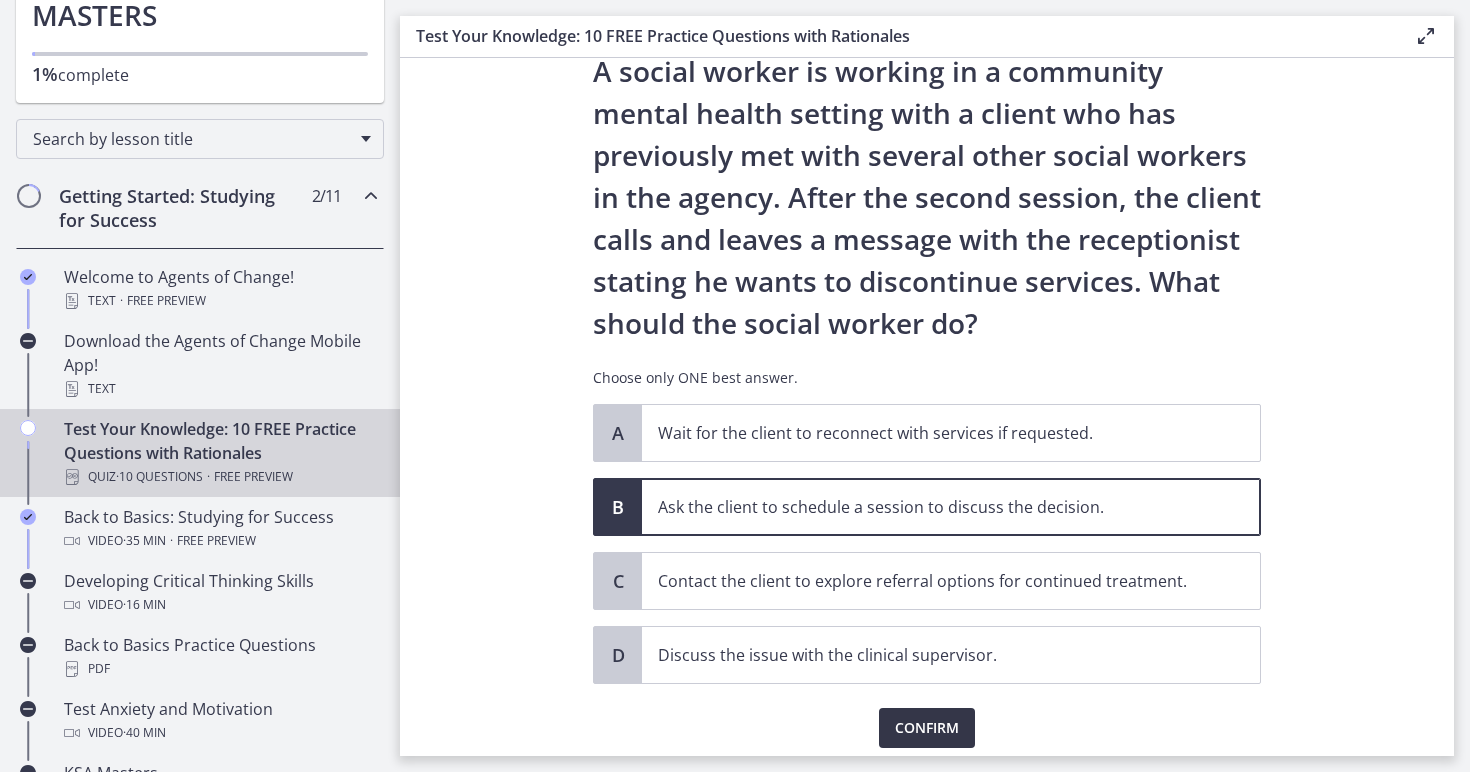 click on "Confirm" at bounding box center (927, 728) 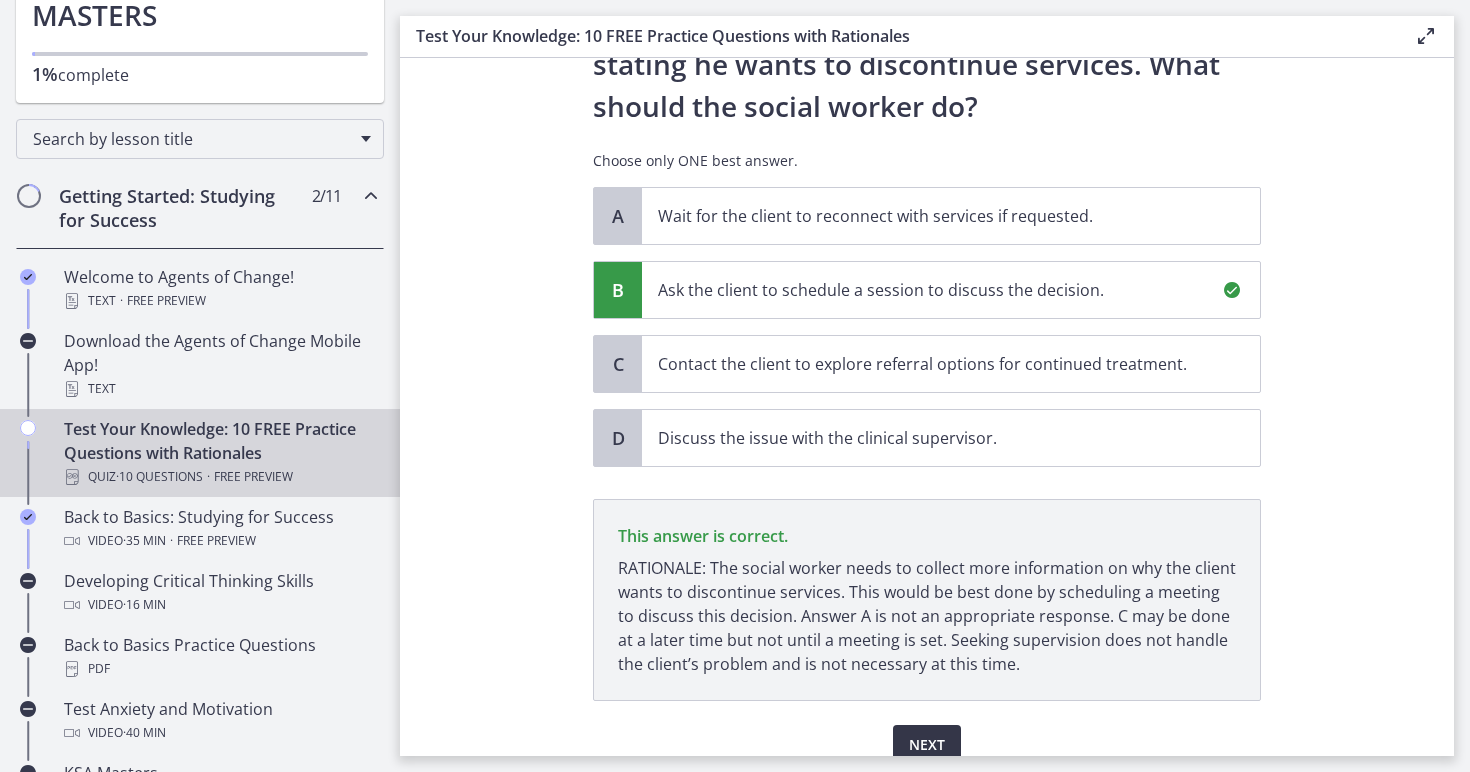 scroll, scrollTop: 378, scrollLeft: 0, axis: vertical 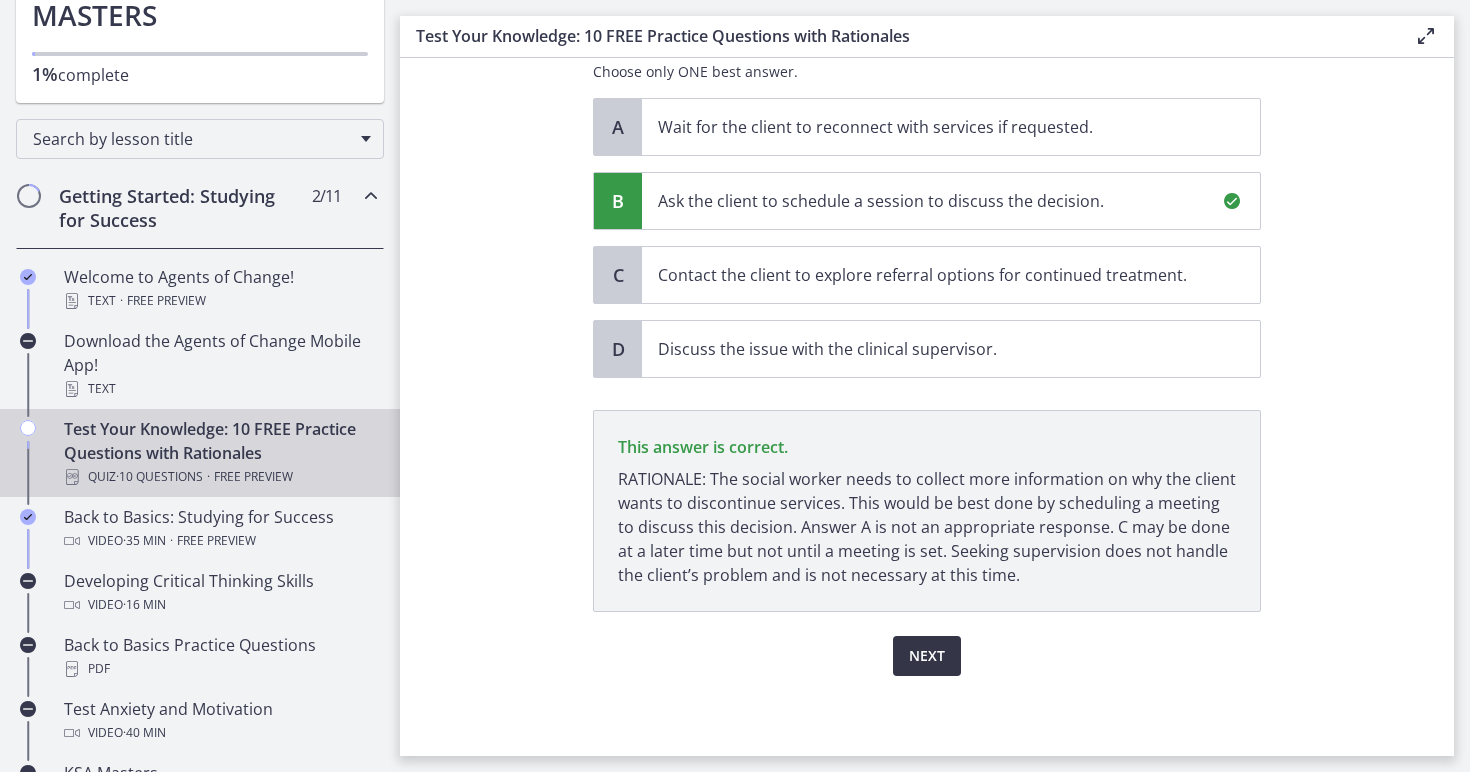 click on "Next" at bounding box center [927, 656] 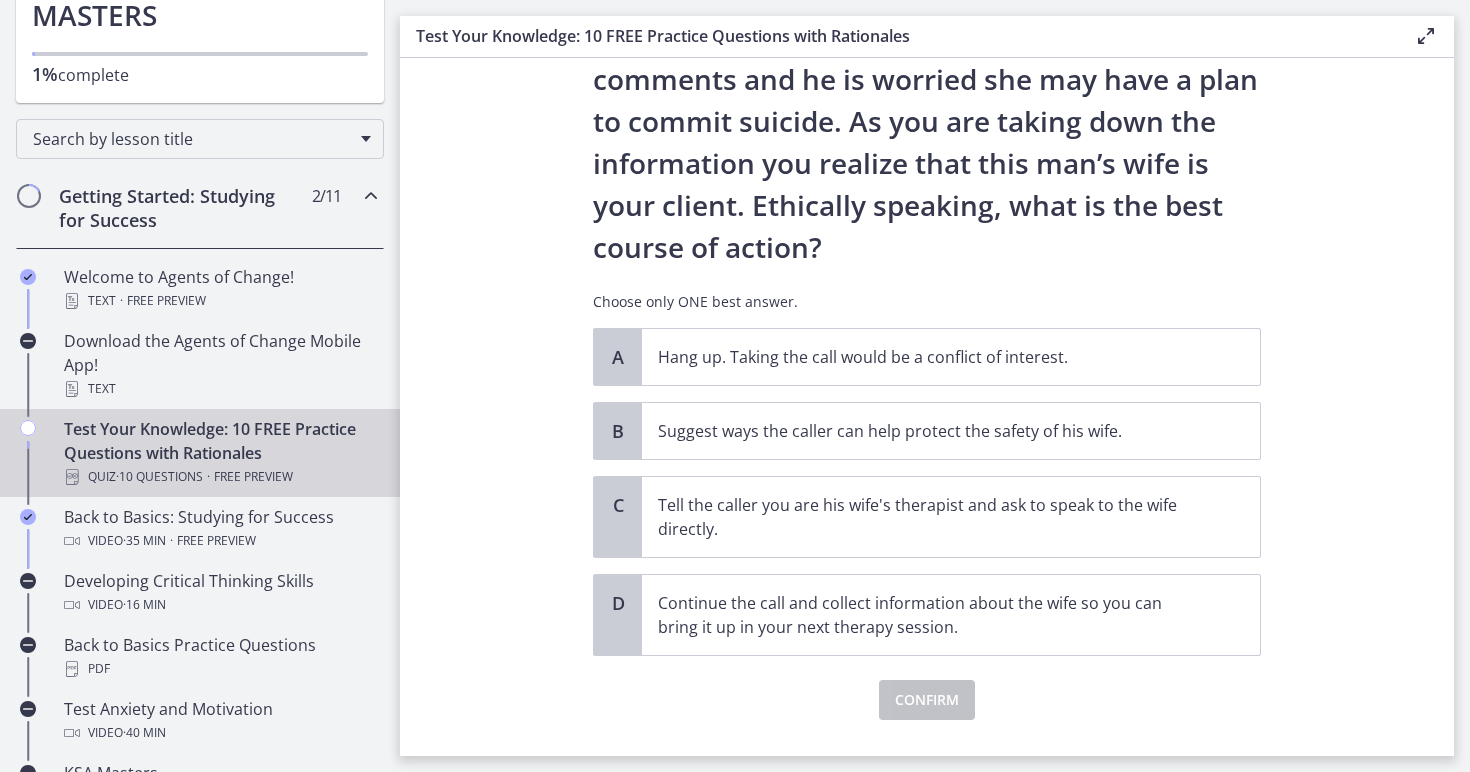 scroll, scrollTop: 196, scrollLeft: 0, axis: vertical 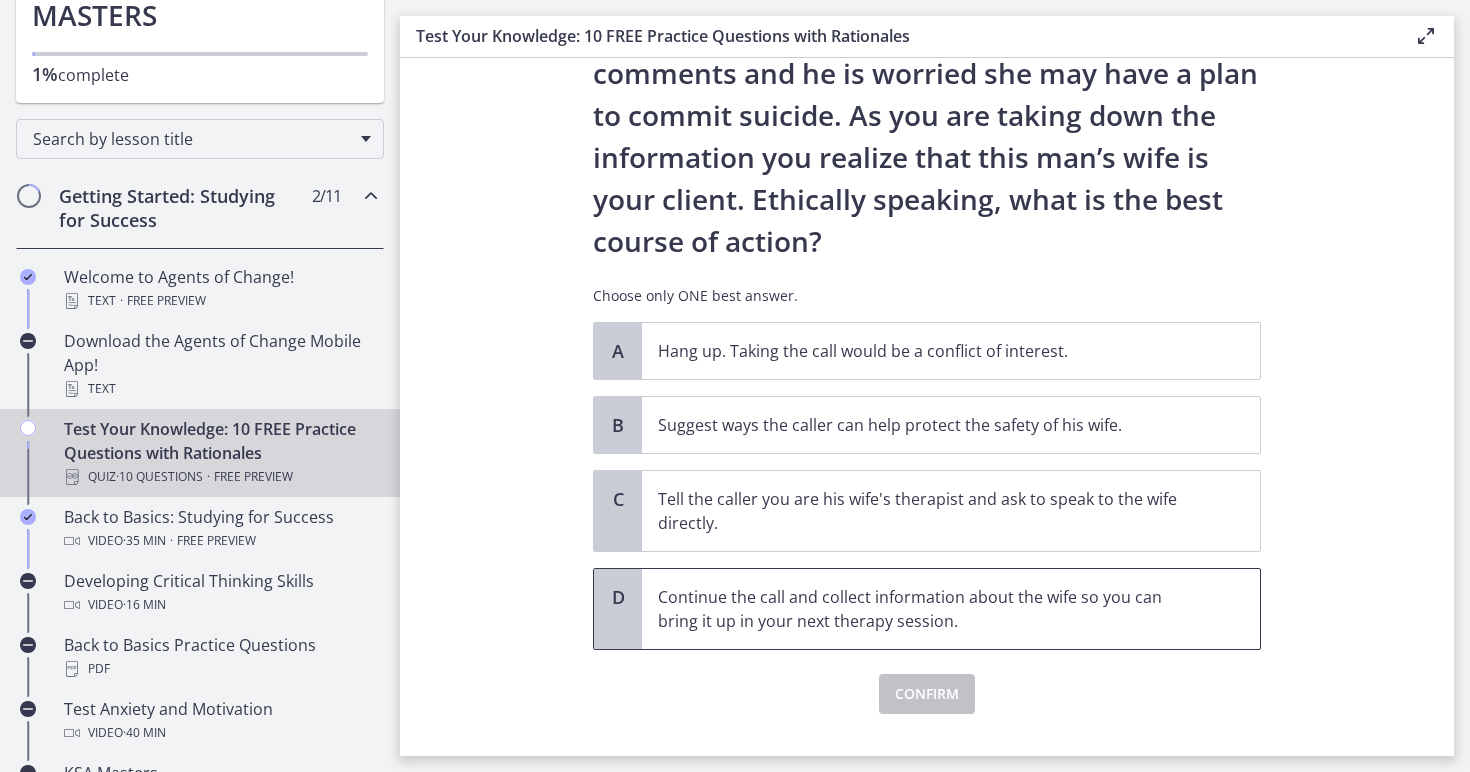 click on "Continue the call and collect information about the wife so you can bring it up in your next therapy session." at bounding box center [931, 609] 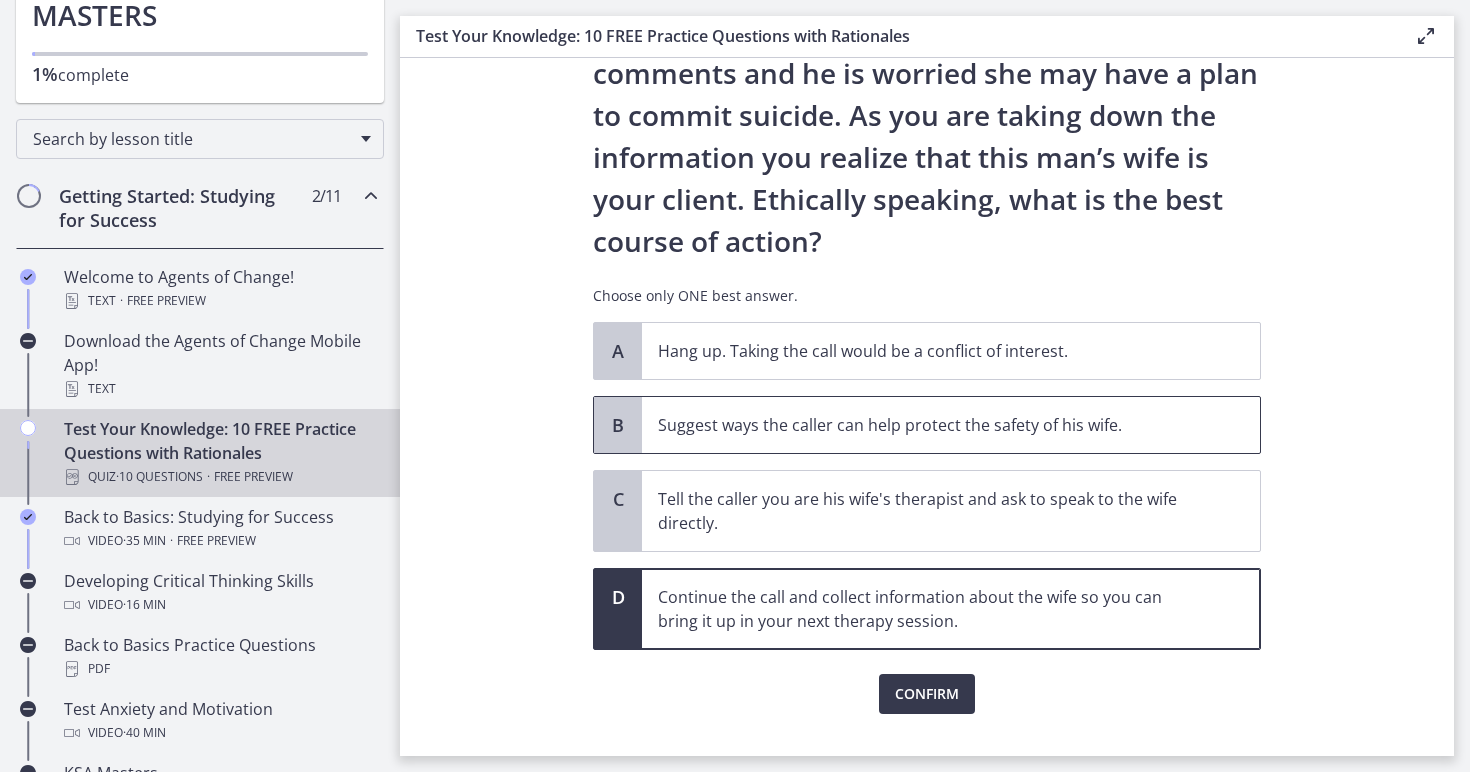 click on "Suggest ways the caller can help protect the safety of his wife." at bounding box center (931, 425) 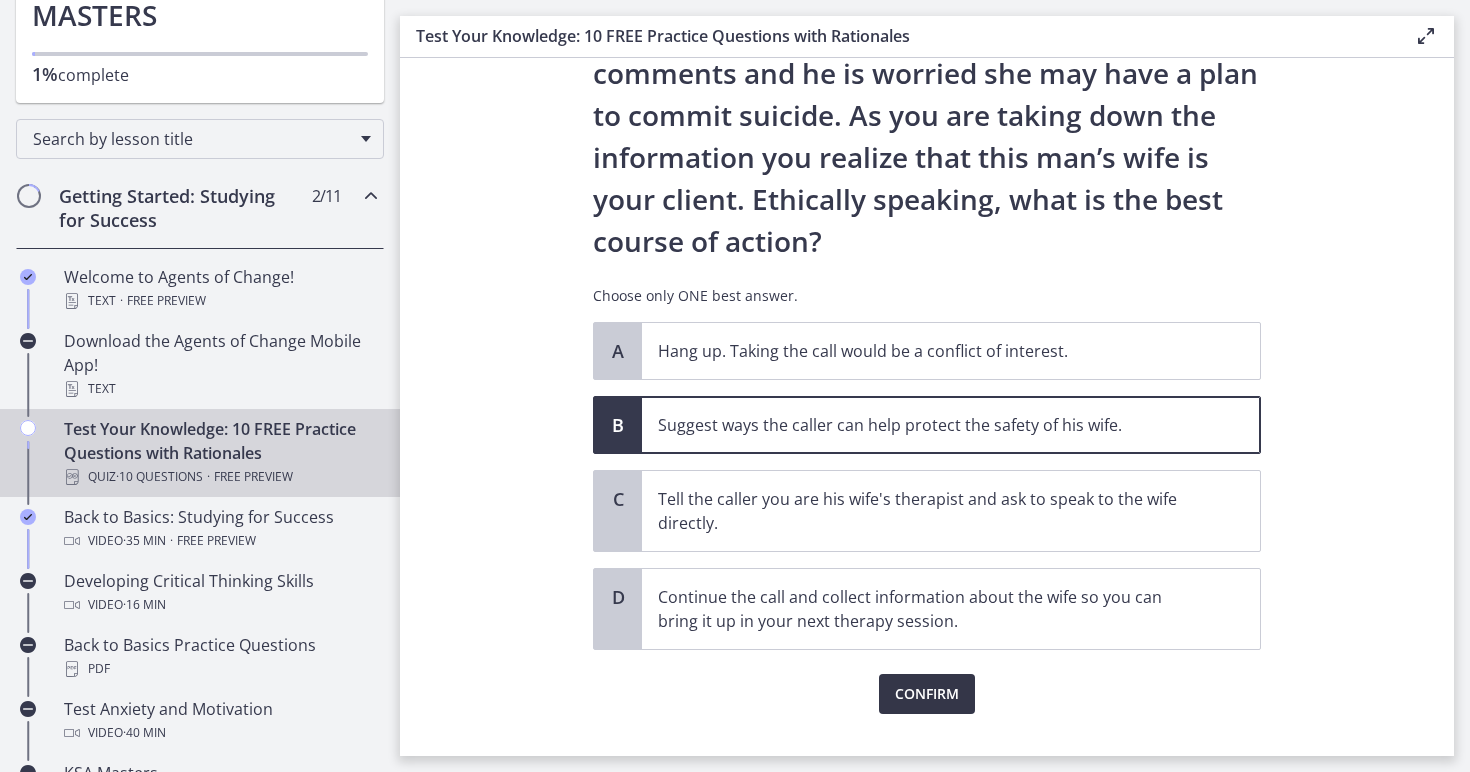 click on "Confirm" at bounding box center [927, 694] 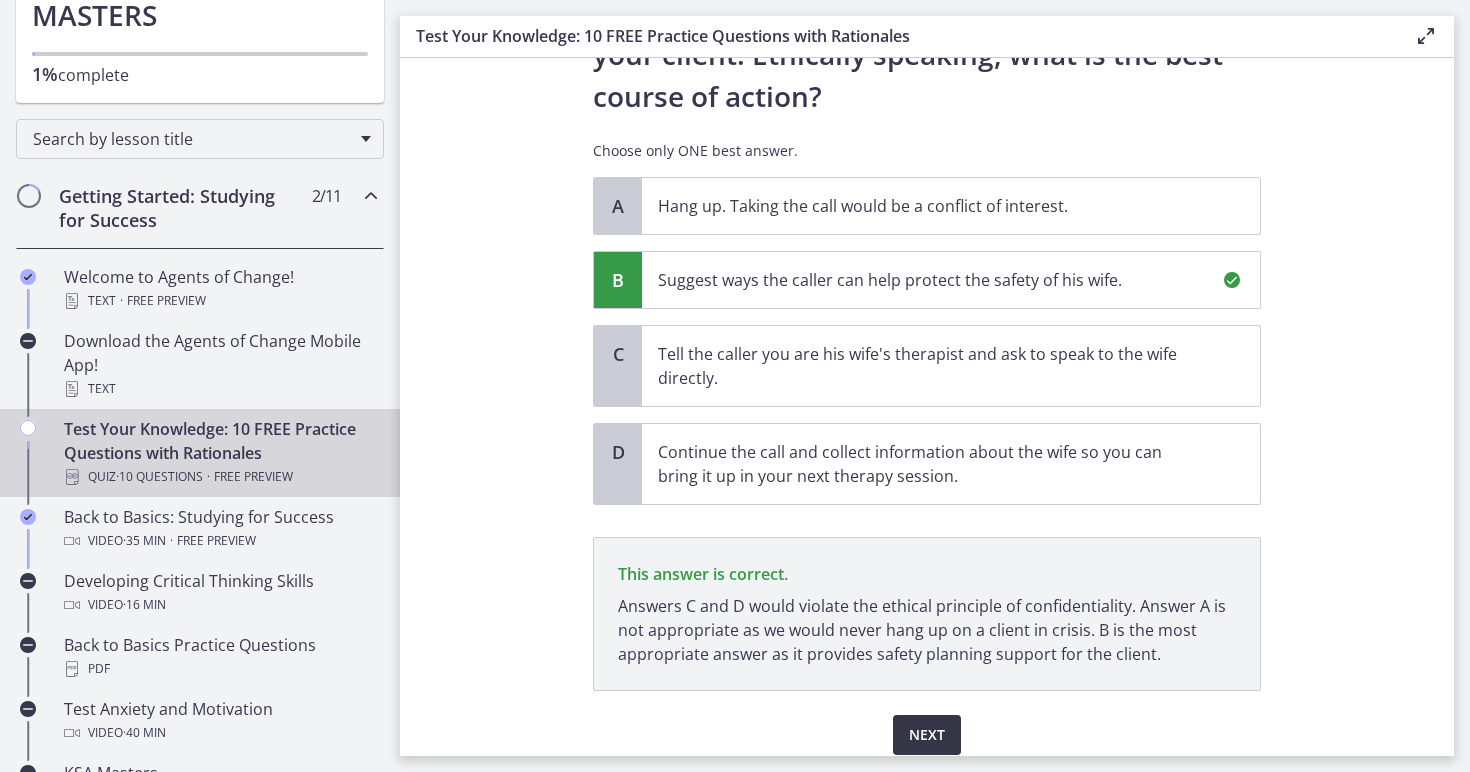 scroll, scrollTop: 420, scrollLeft: 0, axis: vertical 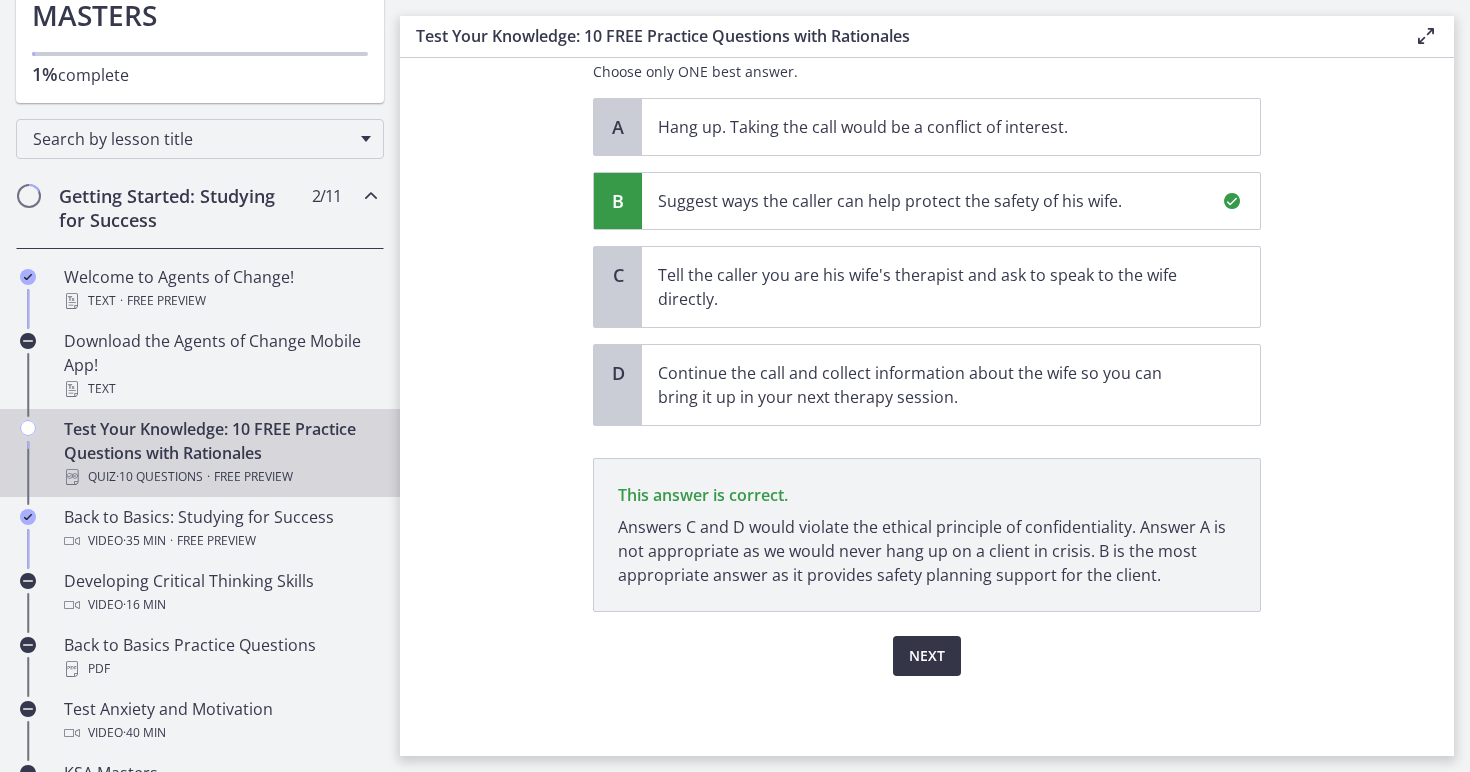 click on "Next" at bounding box center (927, 656) 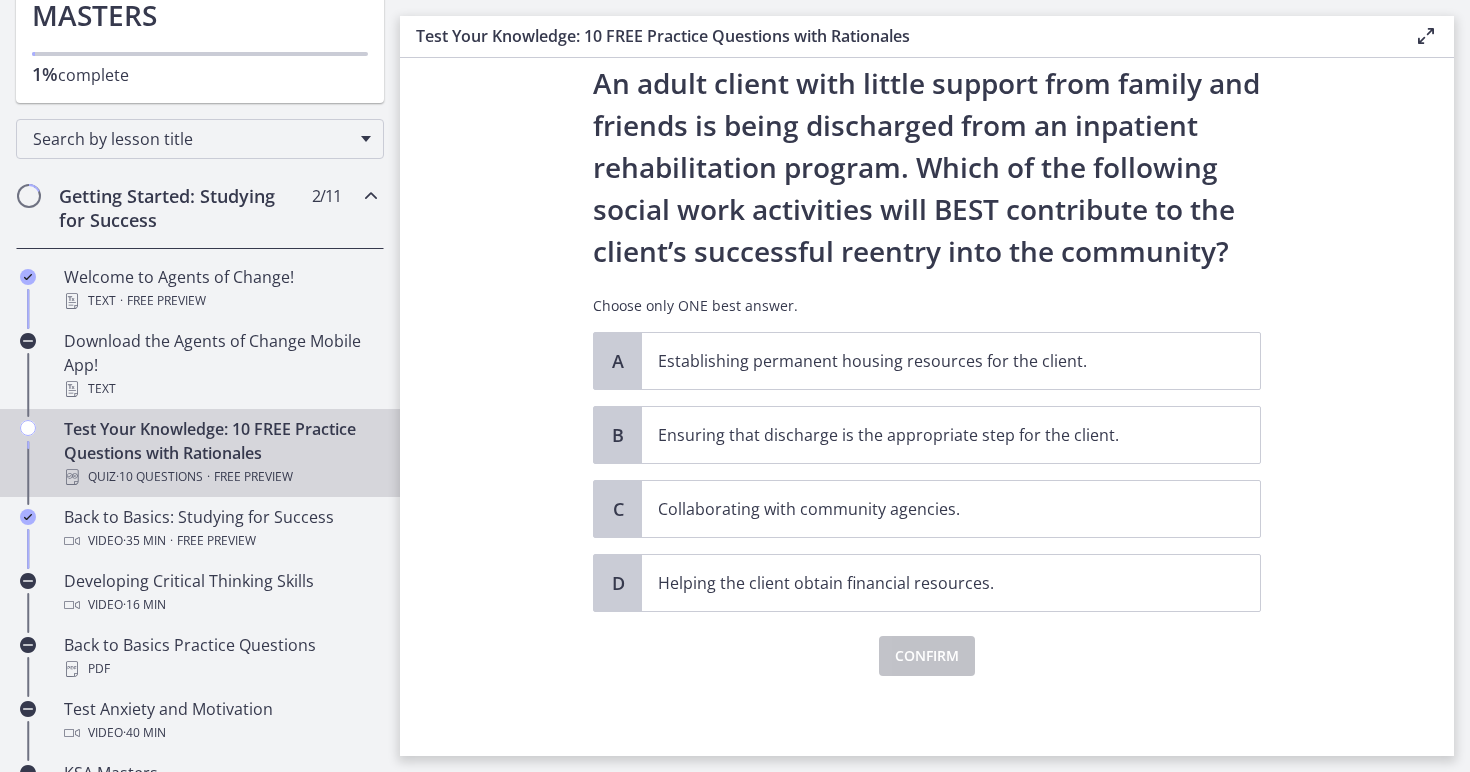 scroll, scrollTop: 0, scrollLeft: 0, axis: both 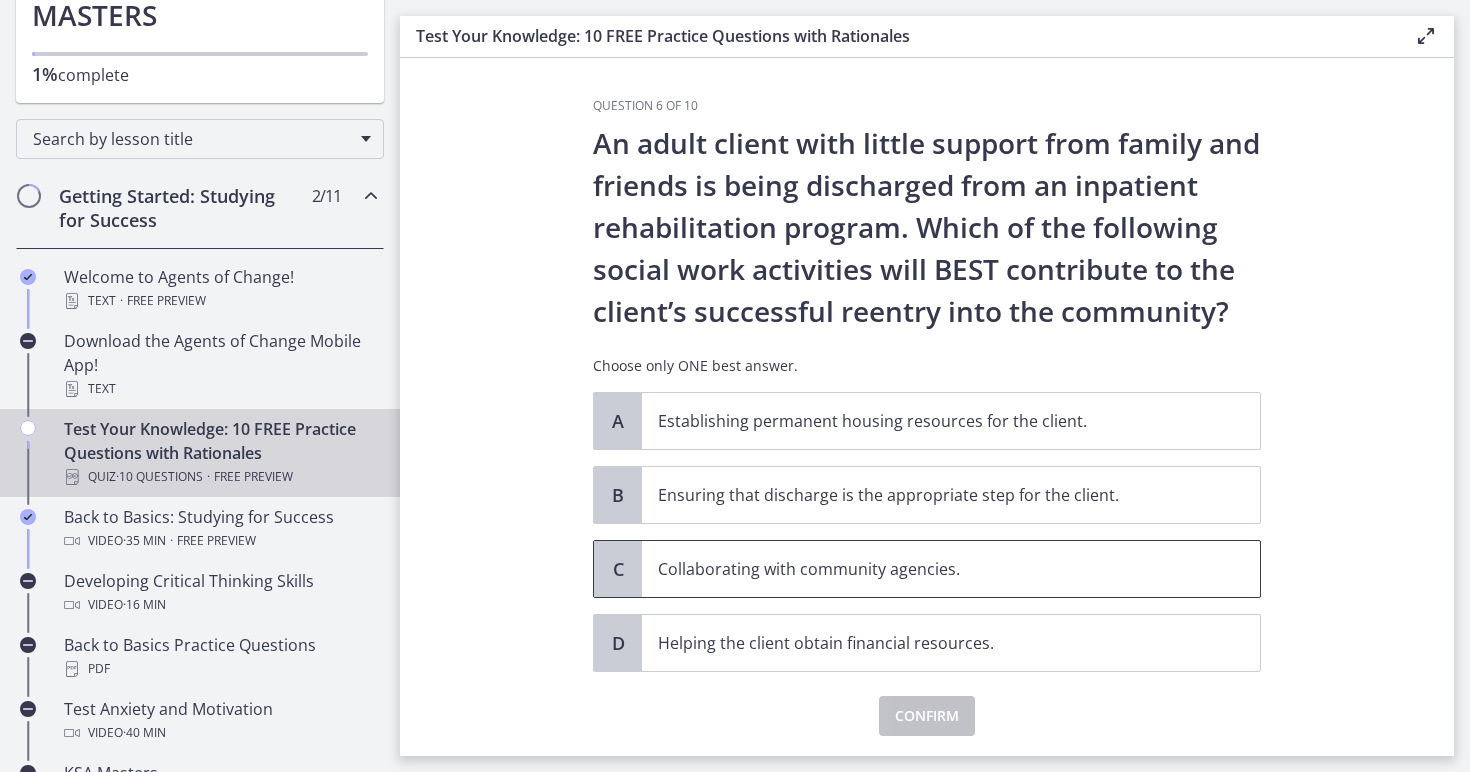click on "Collaborating with community agencies." at bounding box center (931, 569) 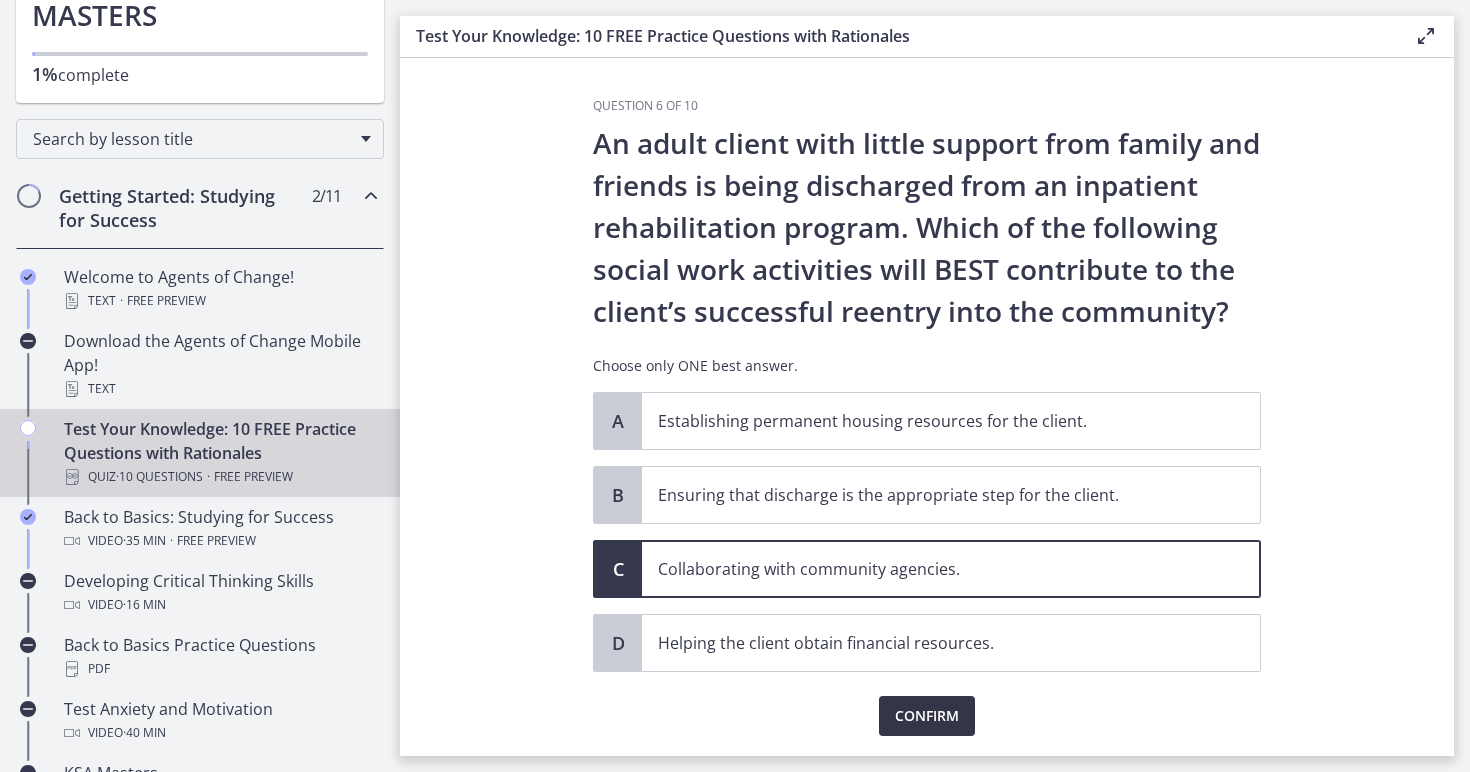 click on "Confirm" at bounding box center (927, 716) 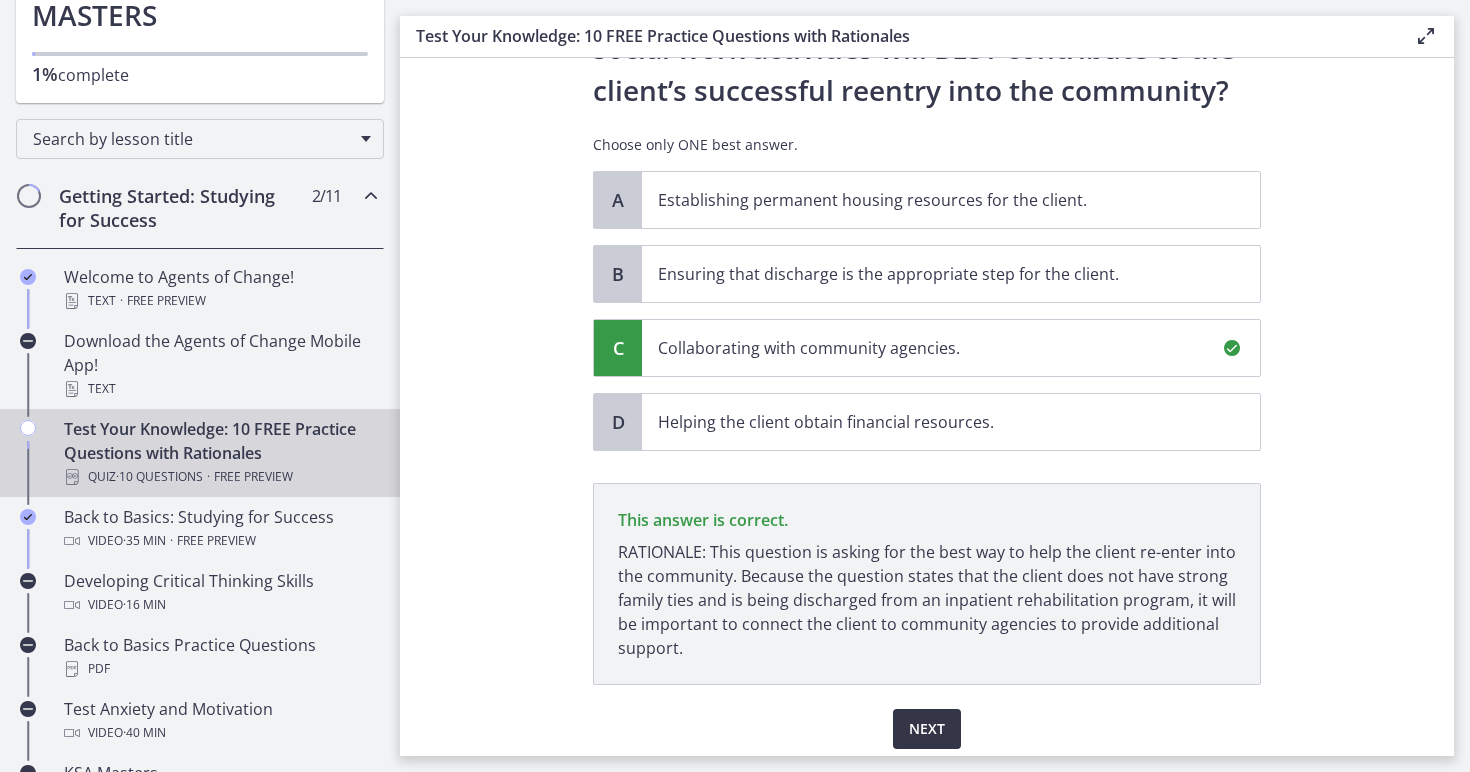 scroll, scrollTop: 294, scrollLeft: 0, axis: vertical 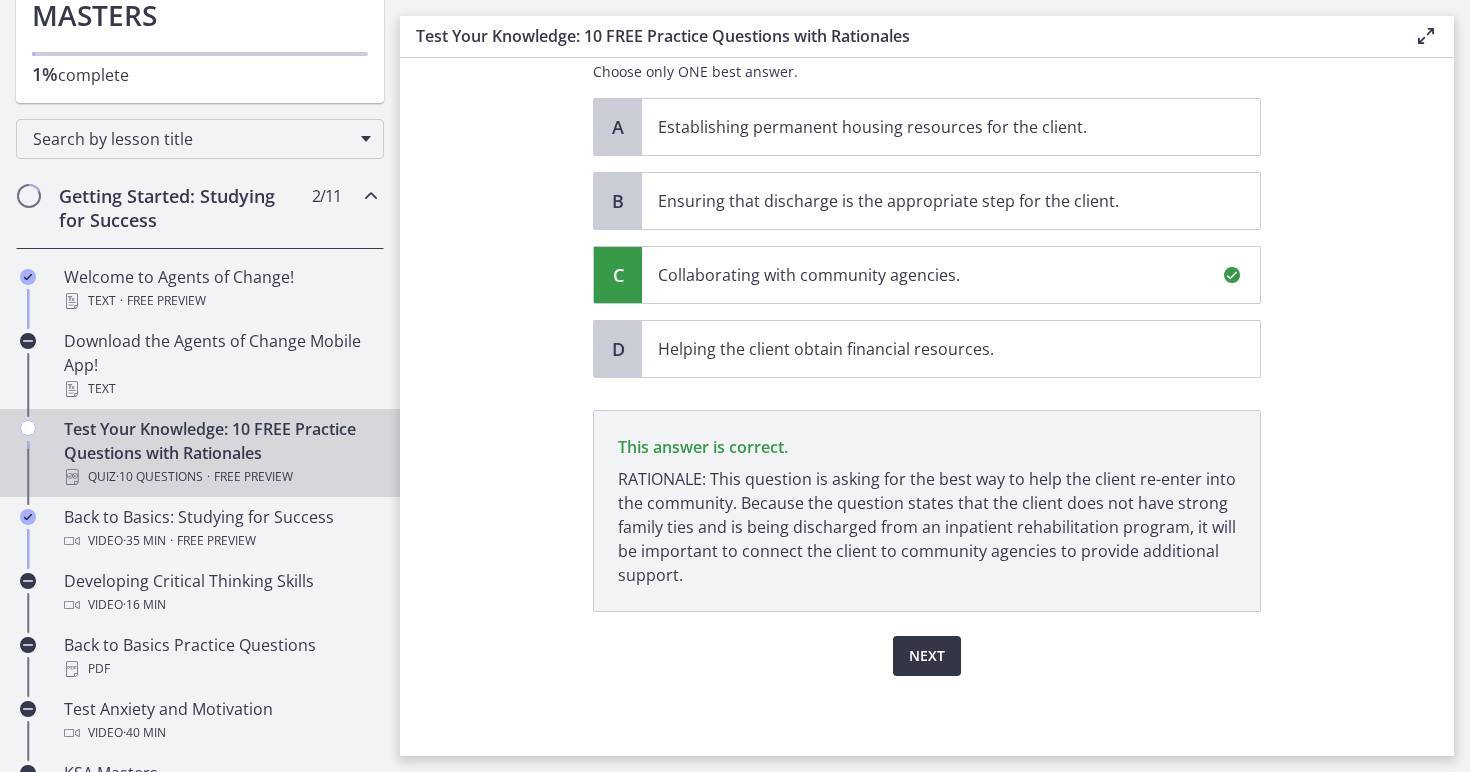 click on "Next" at bounding box center [927, 656] 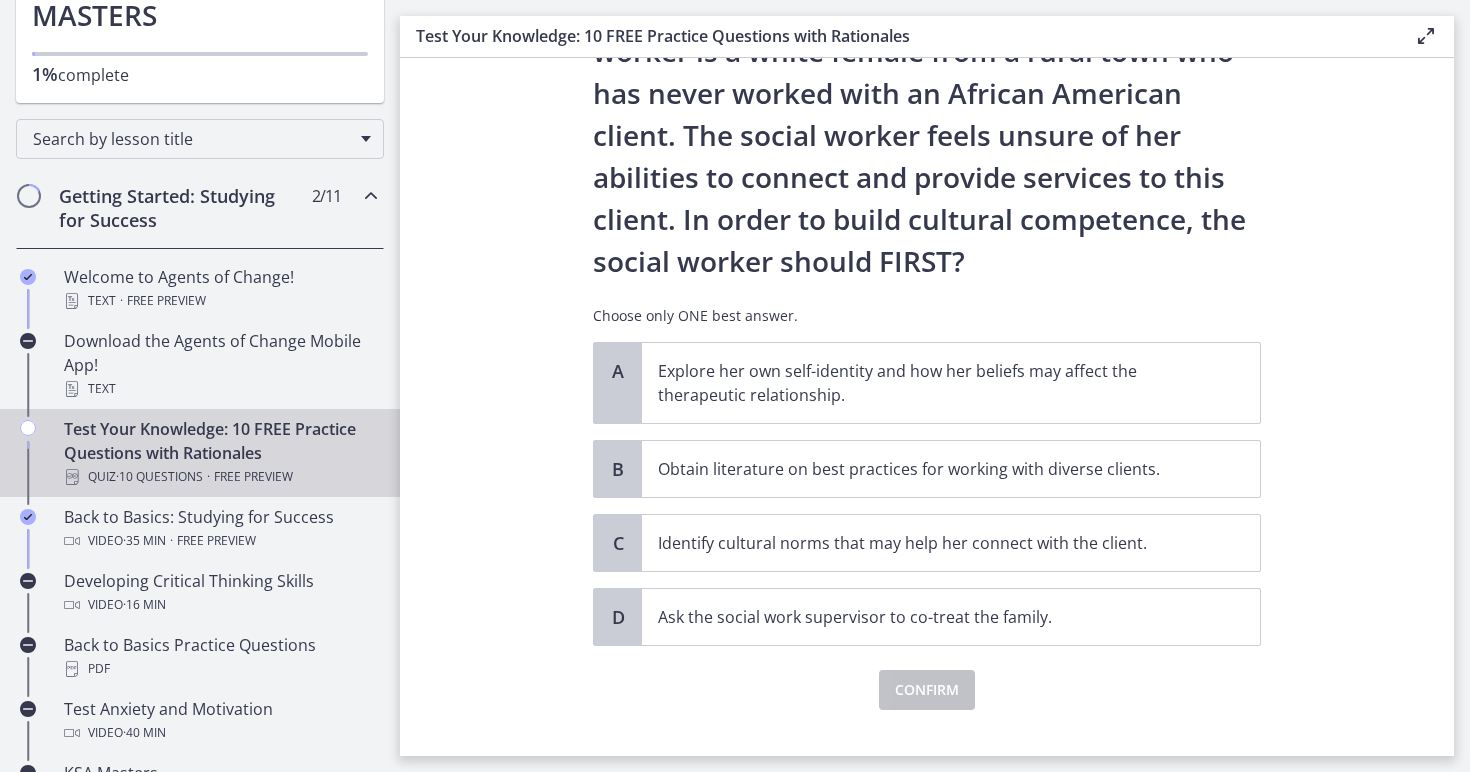 scroll, scrollTop: 252, scrollLeft: 0, axis: vertical 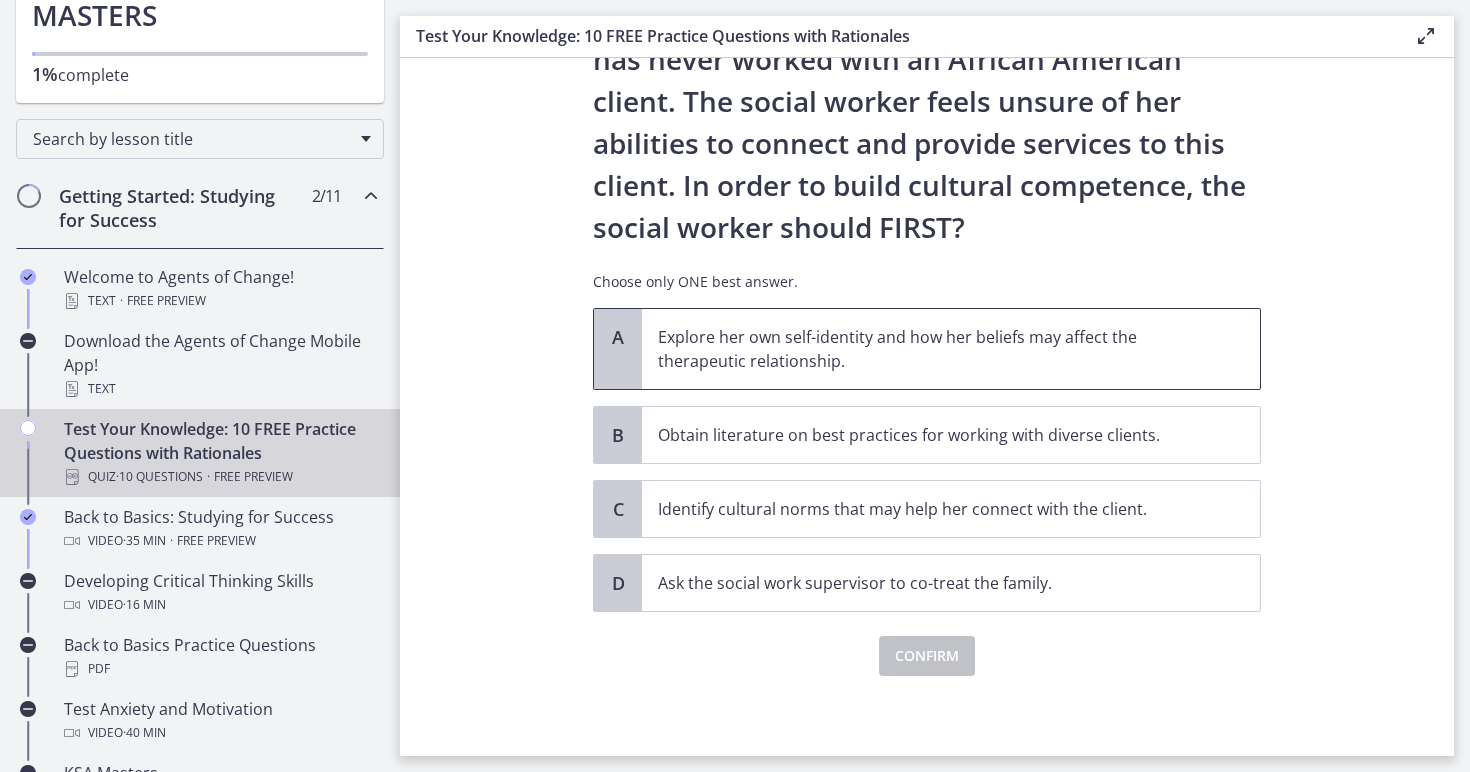 click on "Explore her own self-identity and how her beliefs may affect the therapeutic relationship." at bounding box center (931, 349) 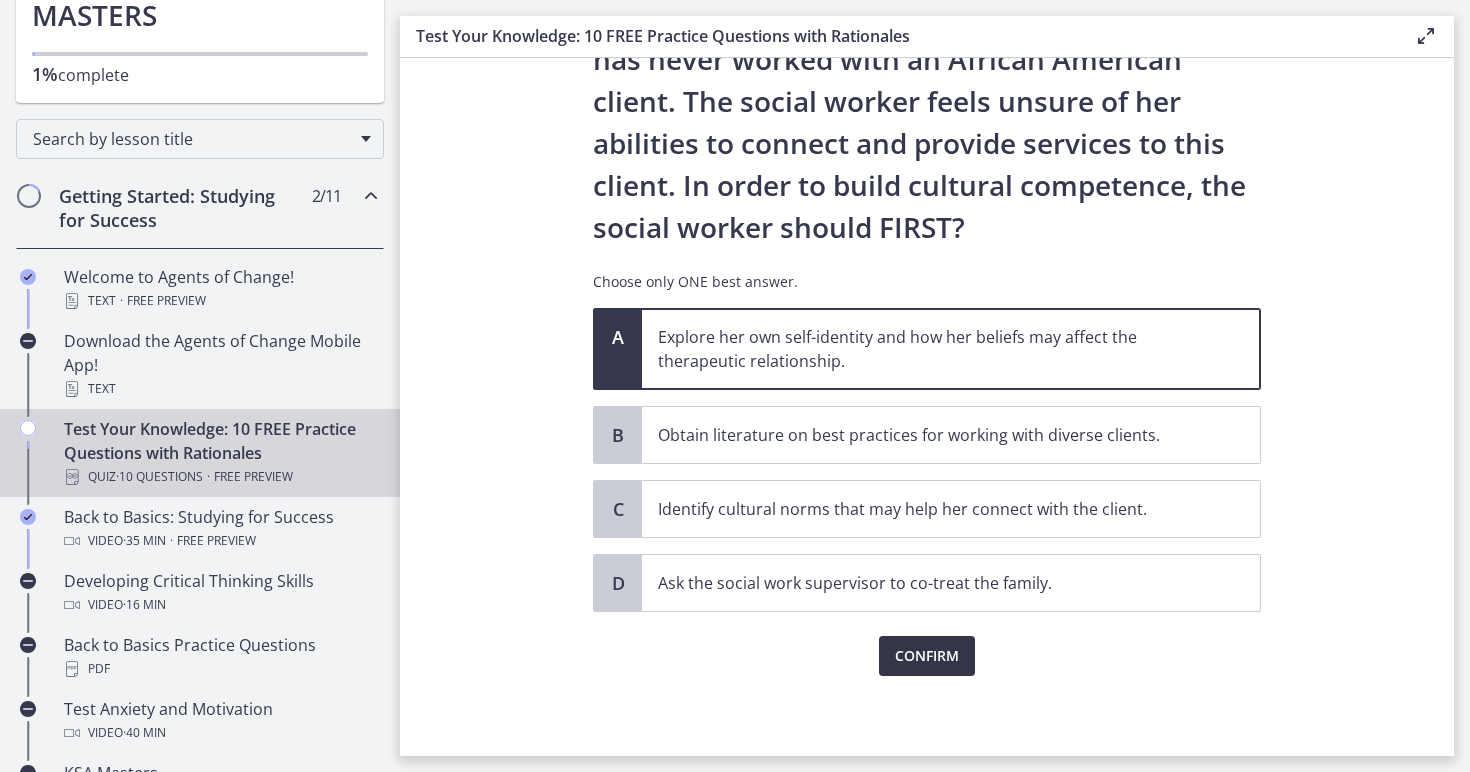 click on "Confirm" at bounding box center (927, 656) 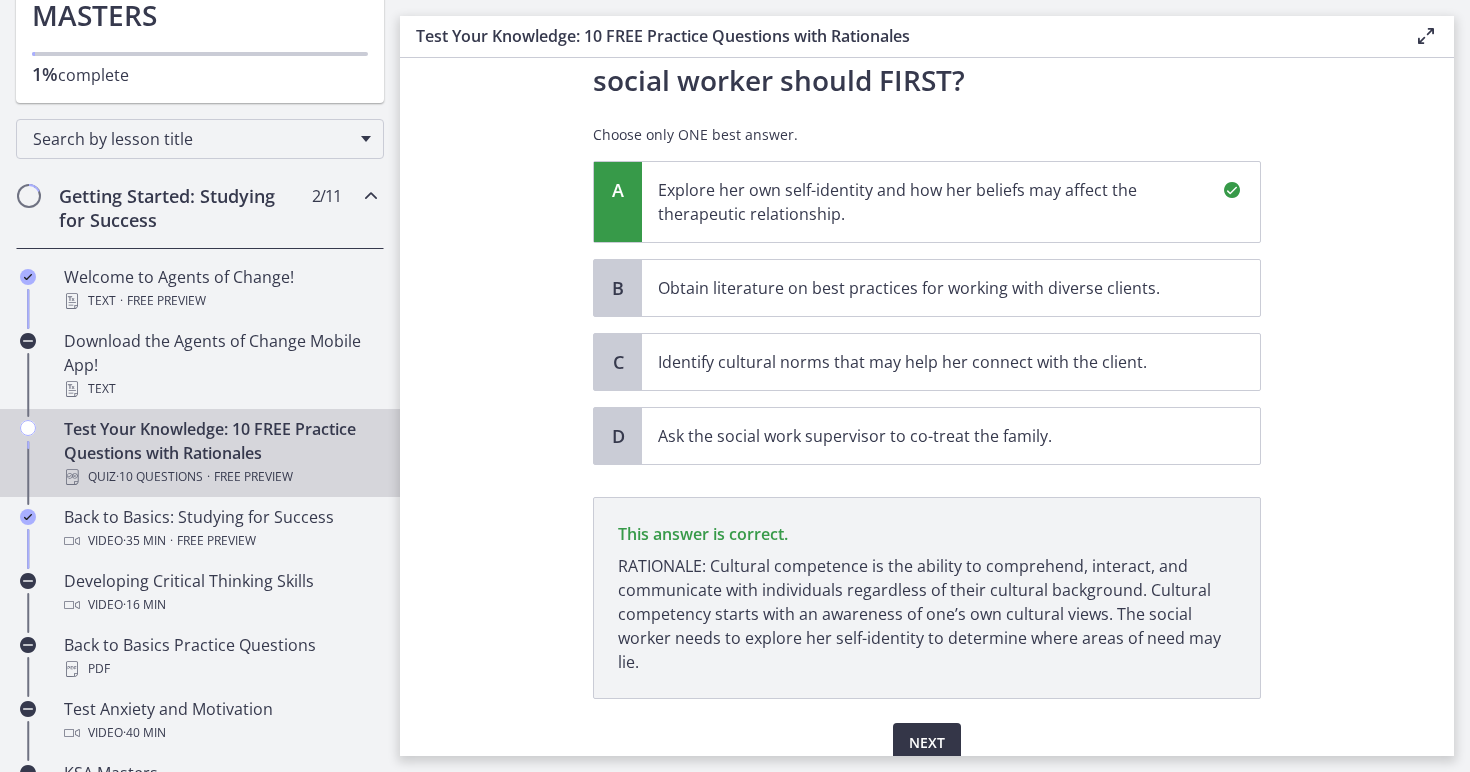 scroll, scrollTop: 486, scrollLeft: 0, axis: vertical 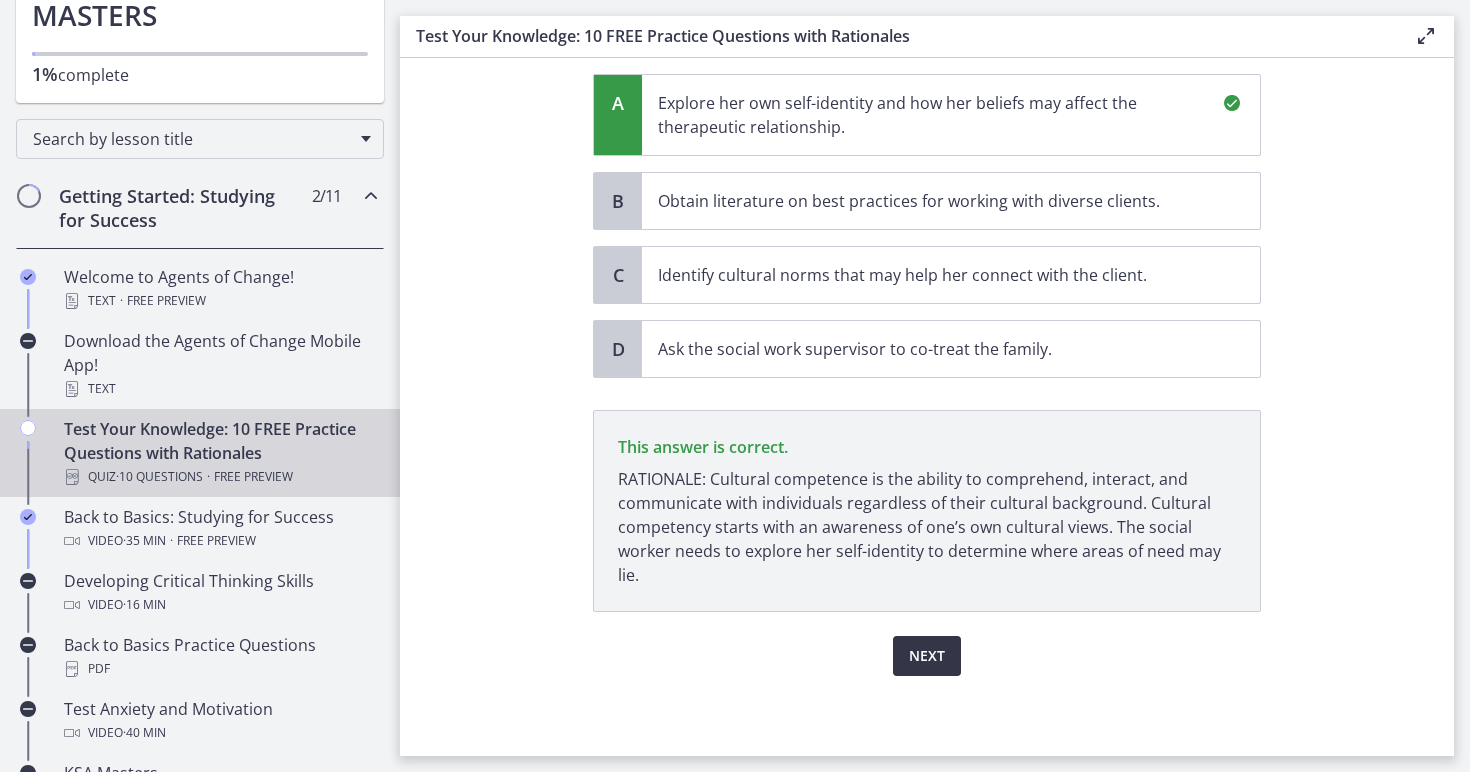 click on "Next" at bounding box center [927, 656] 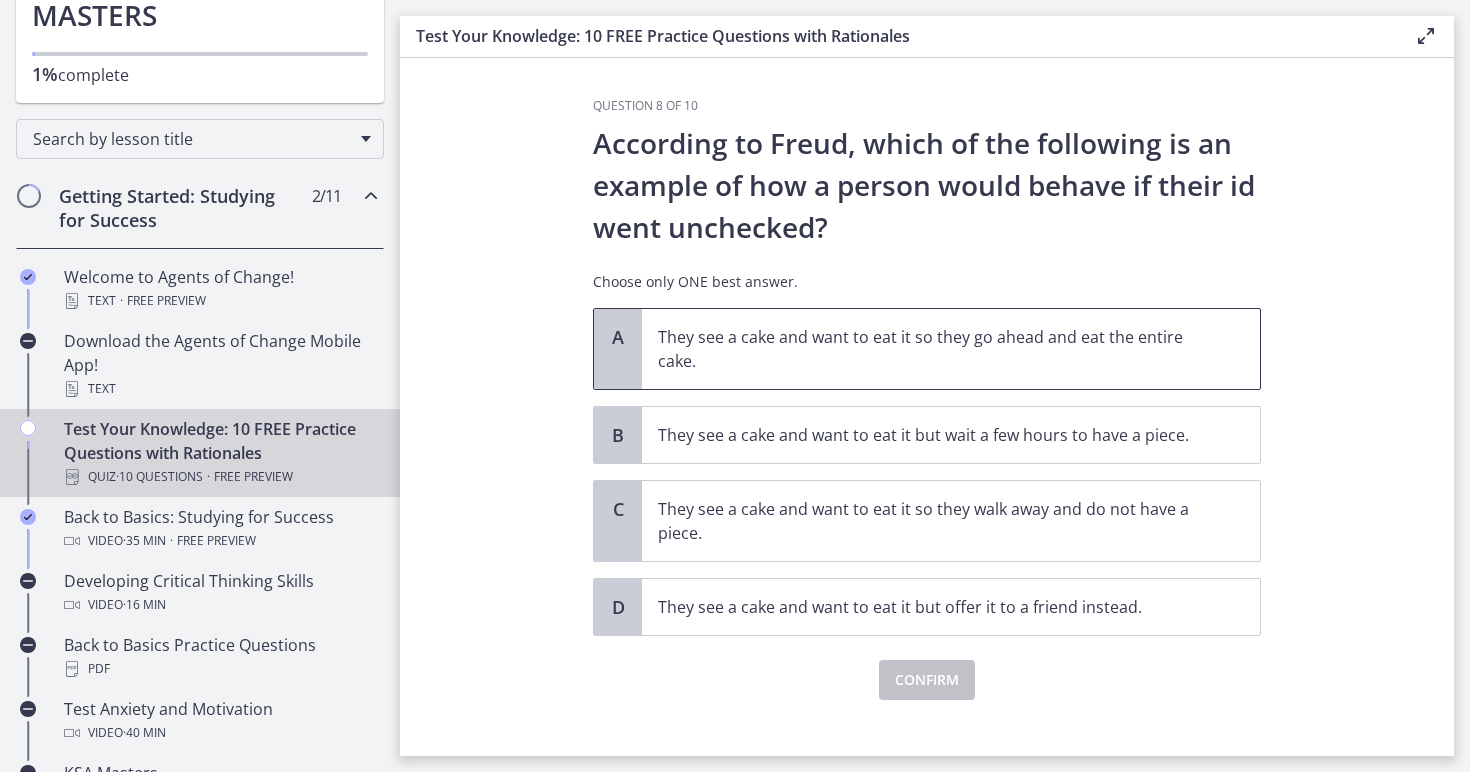 click on "They see a cake and want to eat it so they go ahead and eat the entire cake." at bounding box center [931, 349] 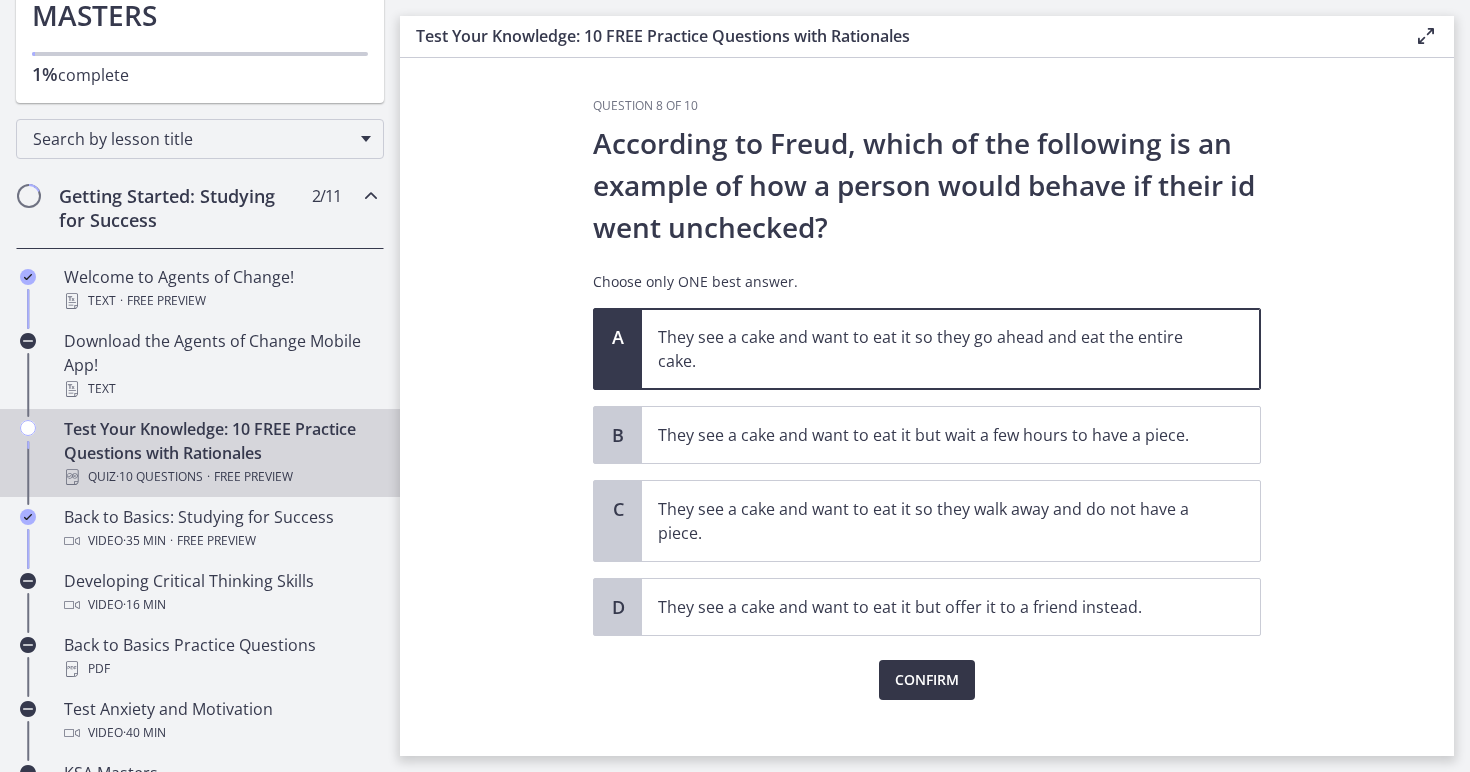 click on "Confirm" at bounding box center [927, 680] 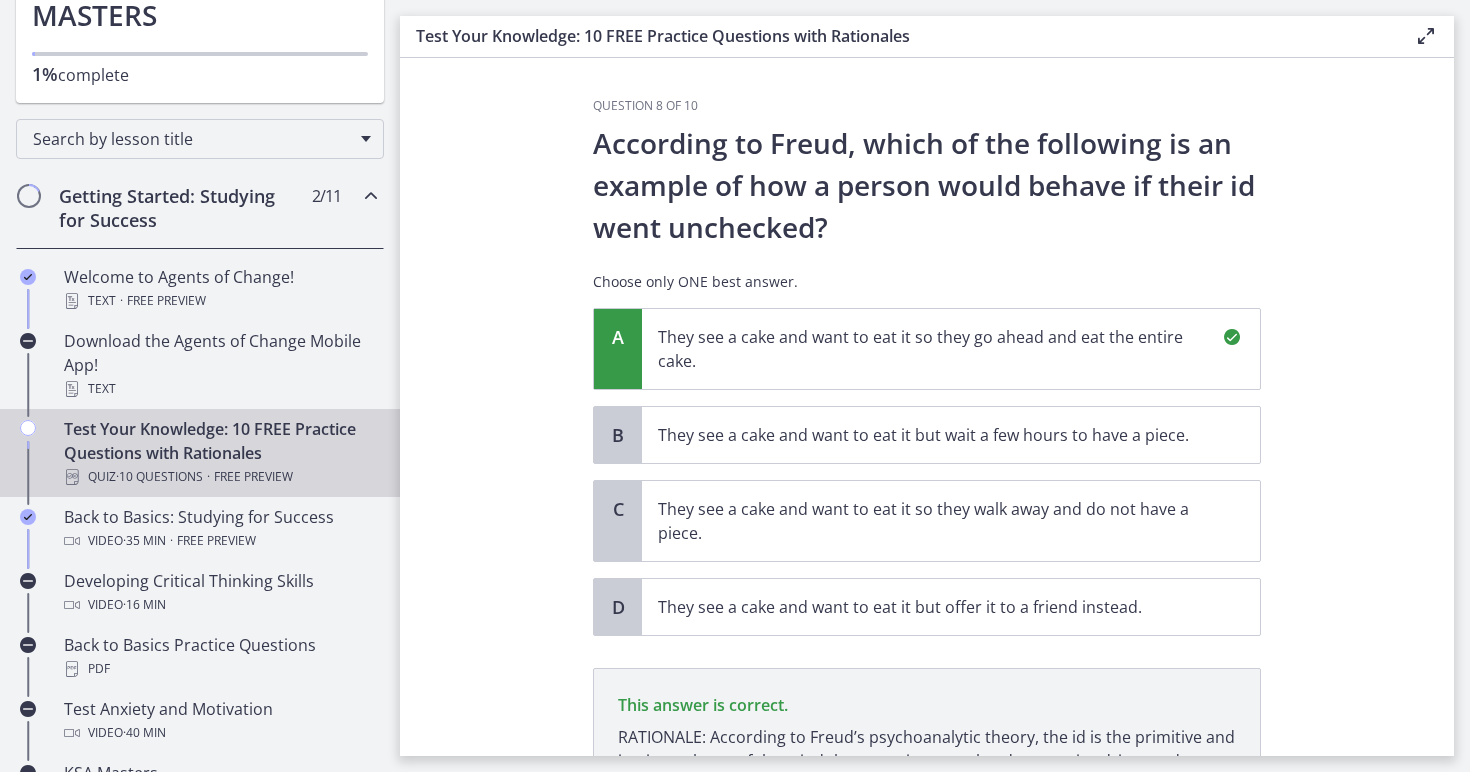 scroll, scrollTop: 234, scrollLeft: 0, axis: vertical 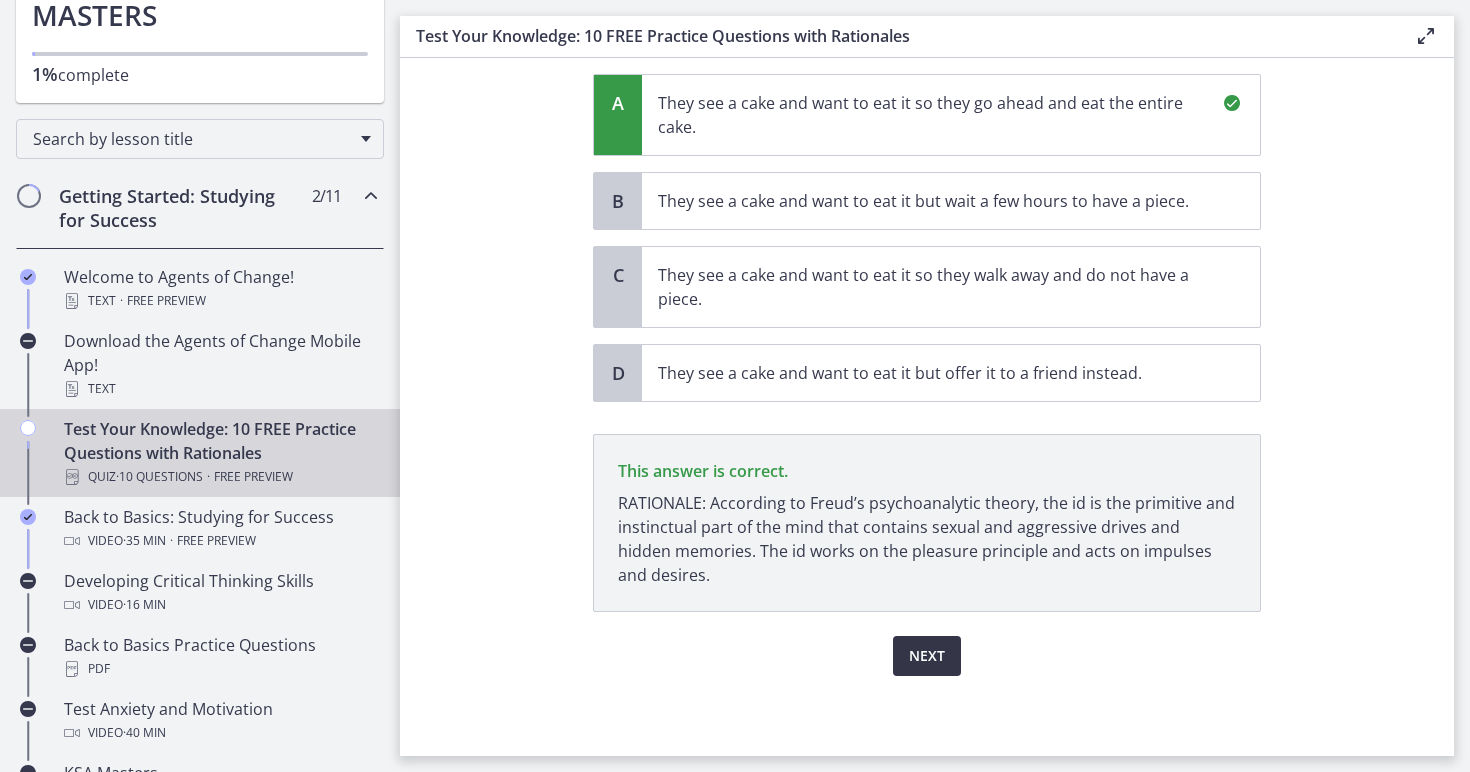click on "Next" at bounding box center [927, 656] 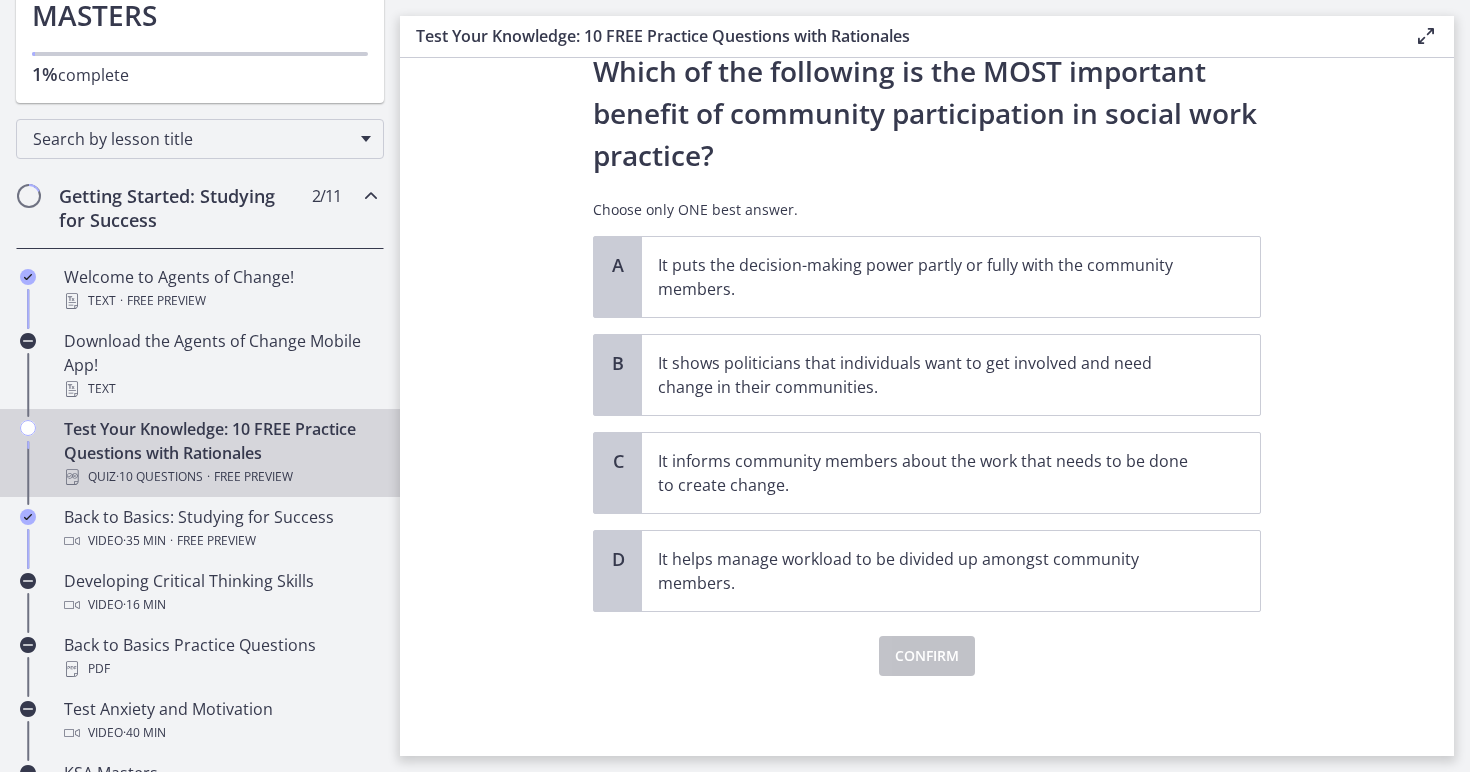 scroll, scrollTop: 0, scrollLeft: 0, axis: both 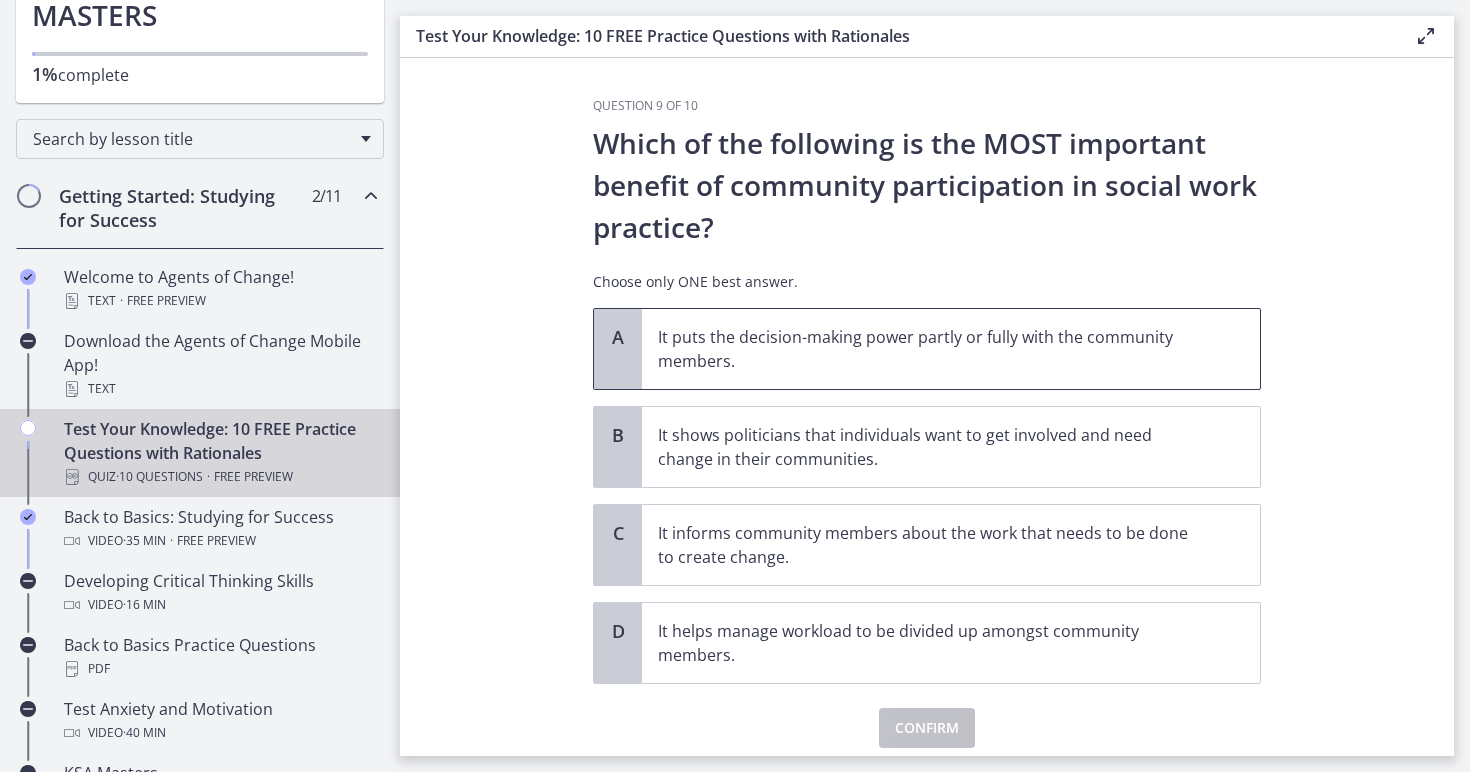 click on "It puts the decision-making power partly or fully with the community members." at bounding box center (931, 349) 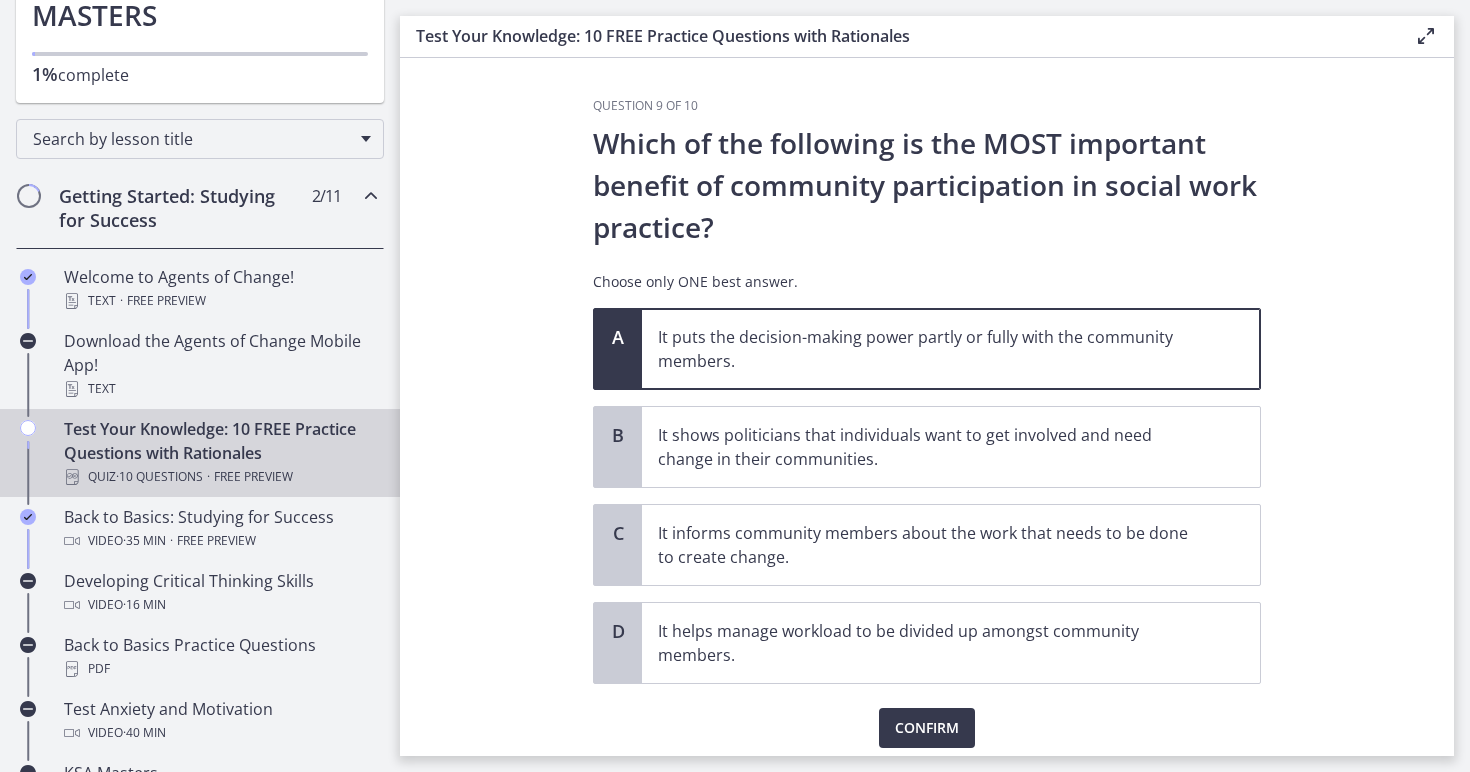 click on "Question   9   of   10
Which of the following is the MOST important benefit of community participation in social work practice?
Choose only ONE best answer.
A
It puts the decision-making power partly or fully with the community members.
B
It shows politicians that individuals want to get involved and need change in their communities.
C
It informs community members about the work that needs to be done to create change.
D
It helps manage workload to be divided up amongst community members.
Confirm" 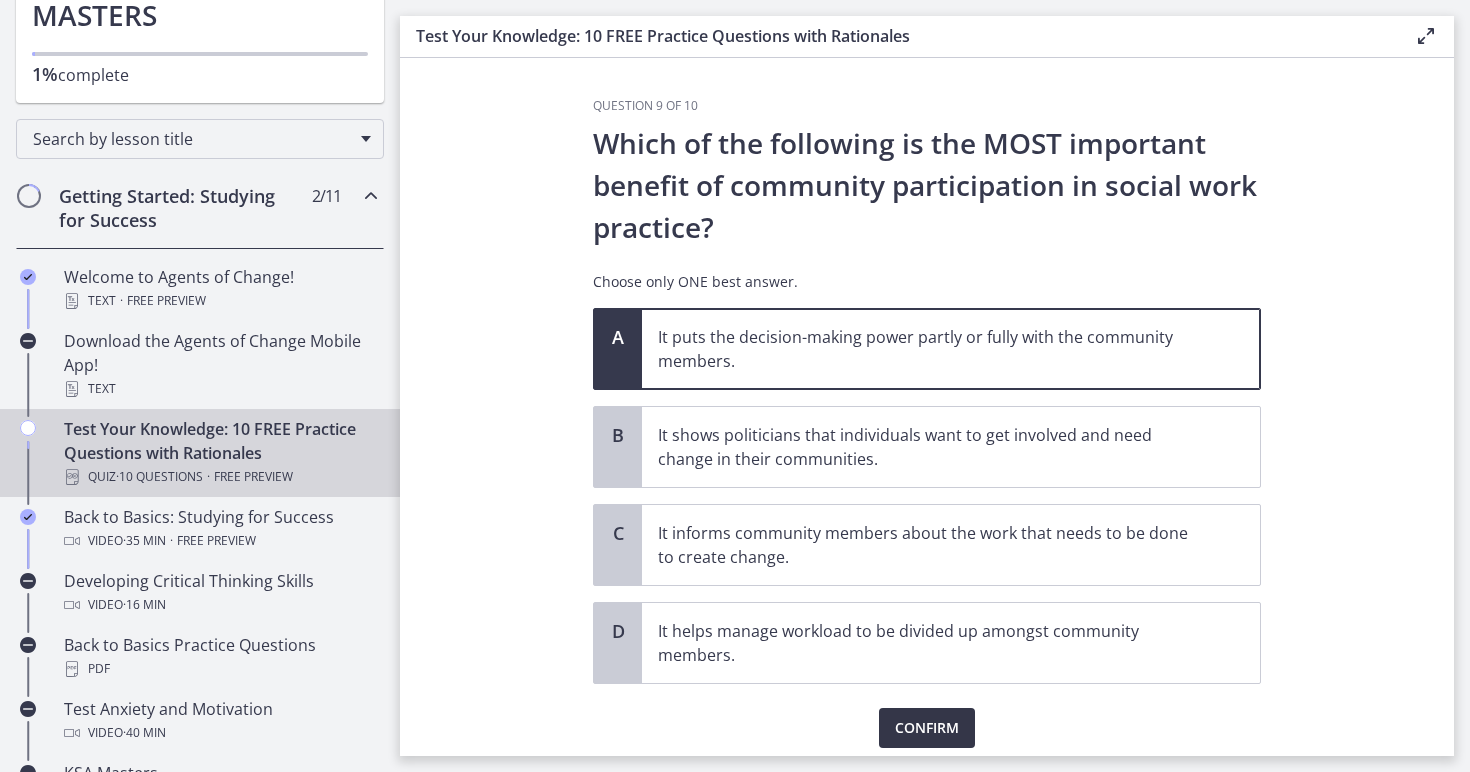 click on "Confirm" at bounding box center (927, 728) 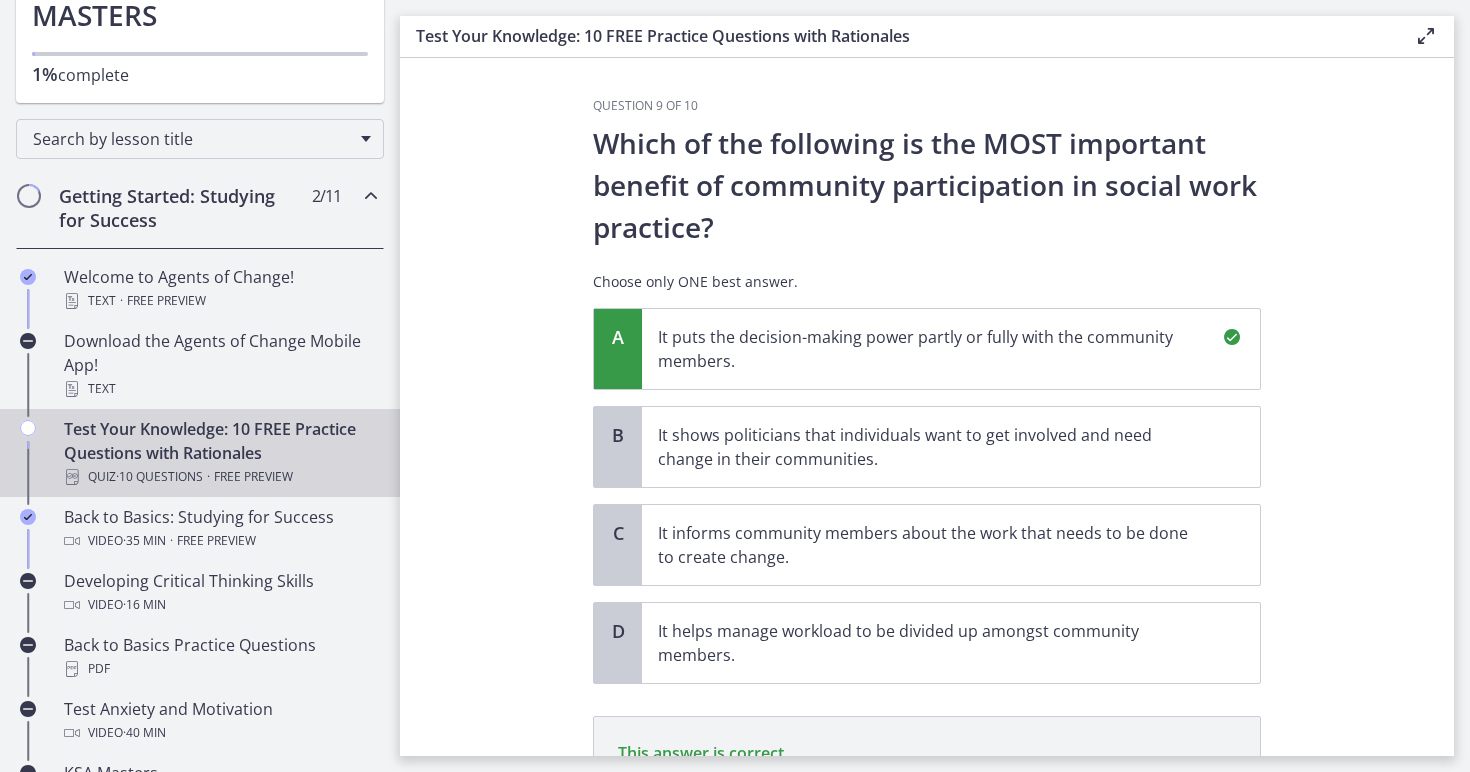 scroll, scrollTop: 282, scrollLeft: 0, axis: vertical 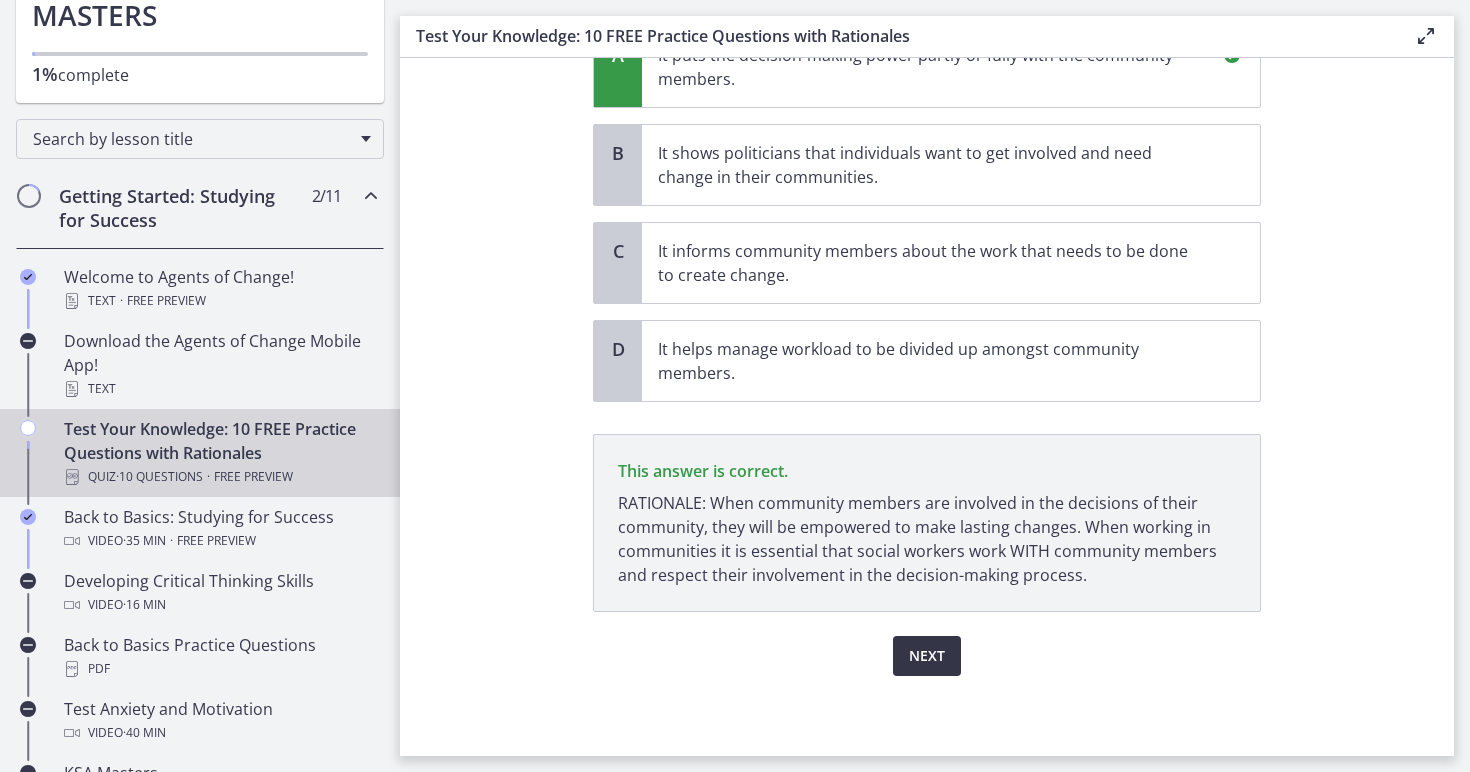 click on "Next" at bounding box center (927, 656) 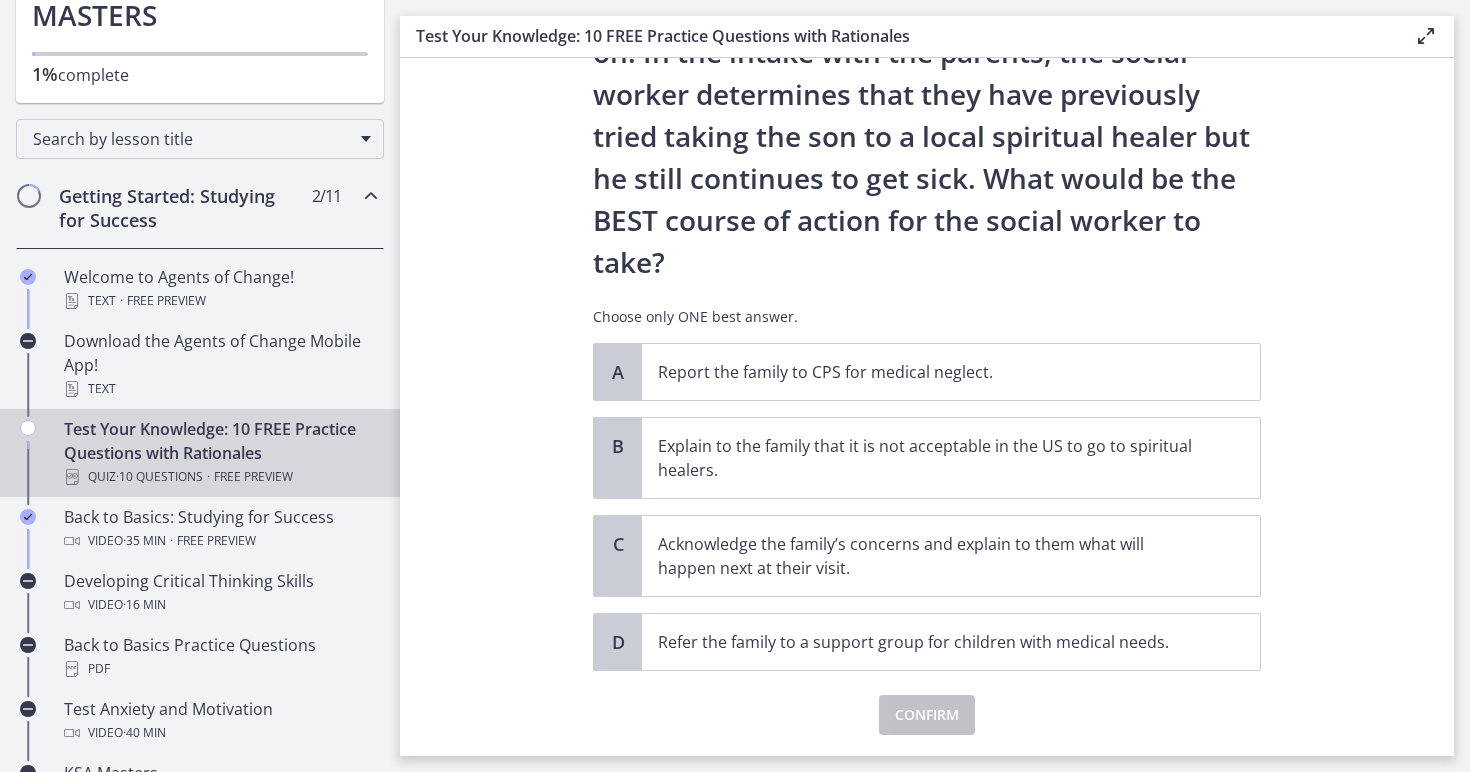 scroll, scrollTop: 302, scrollLeft: 0, axis: vertical 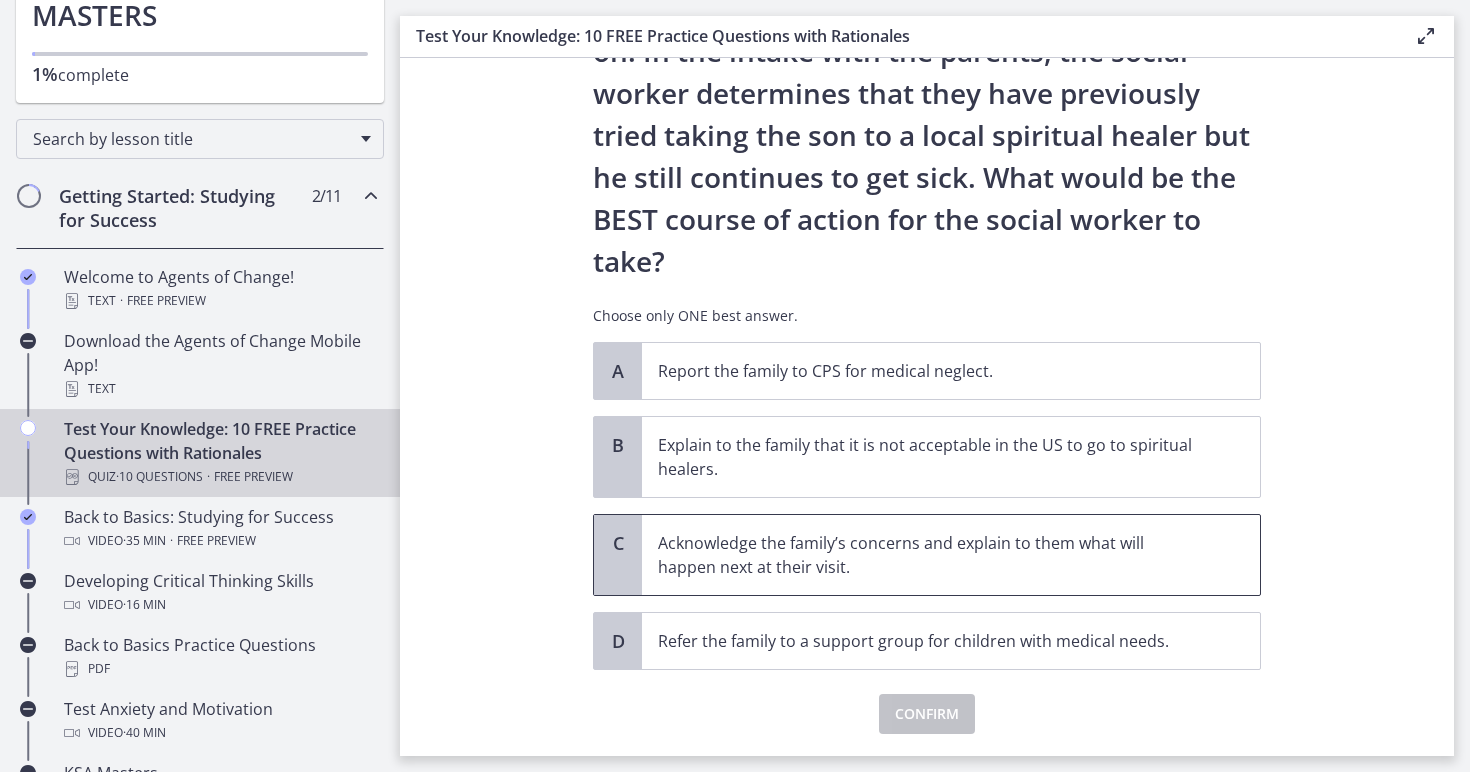 click on "Acknowledge the family’s concerns and explain to them what will happen next at their visit." at bounding box center [931, 555] 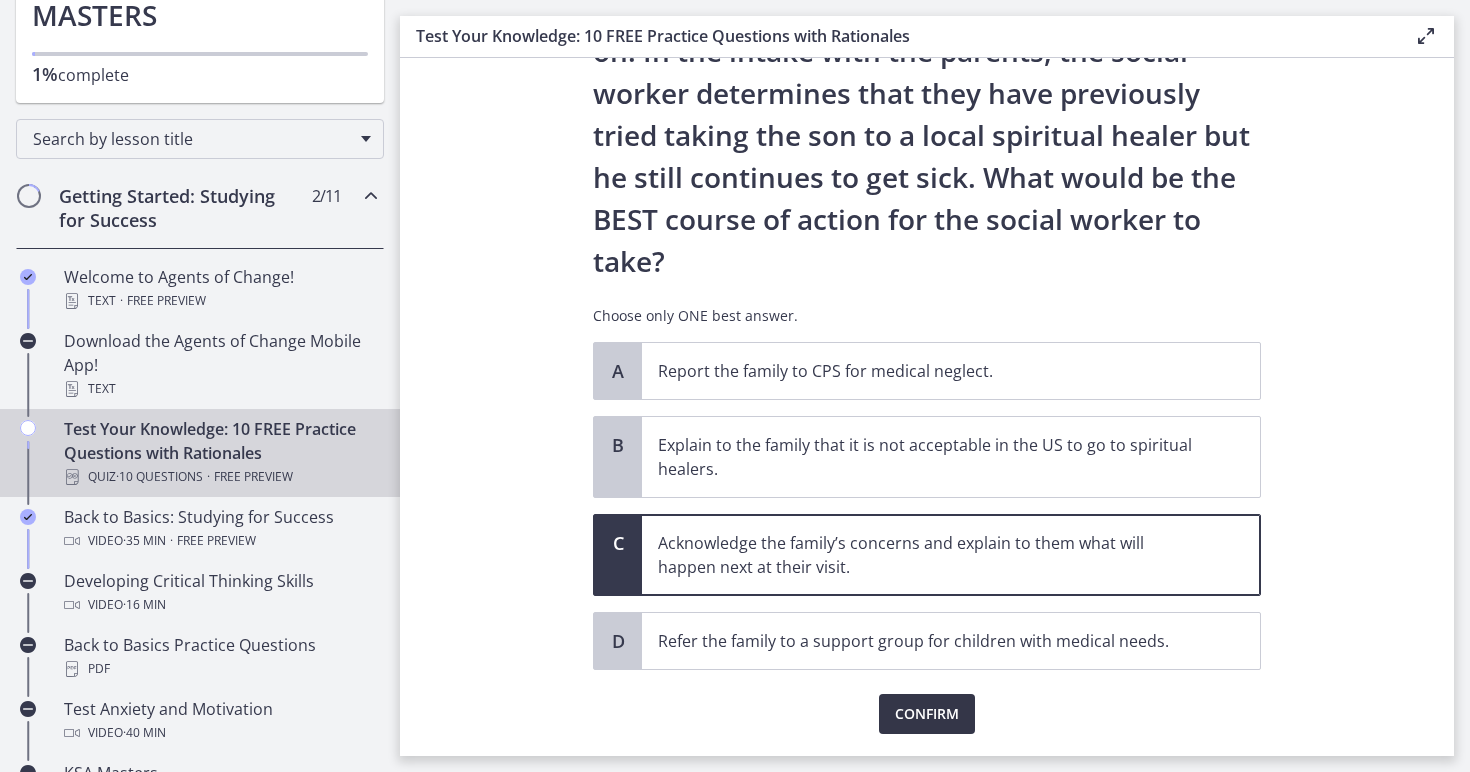 click on "Confirm" at bounding box center [927, 714] 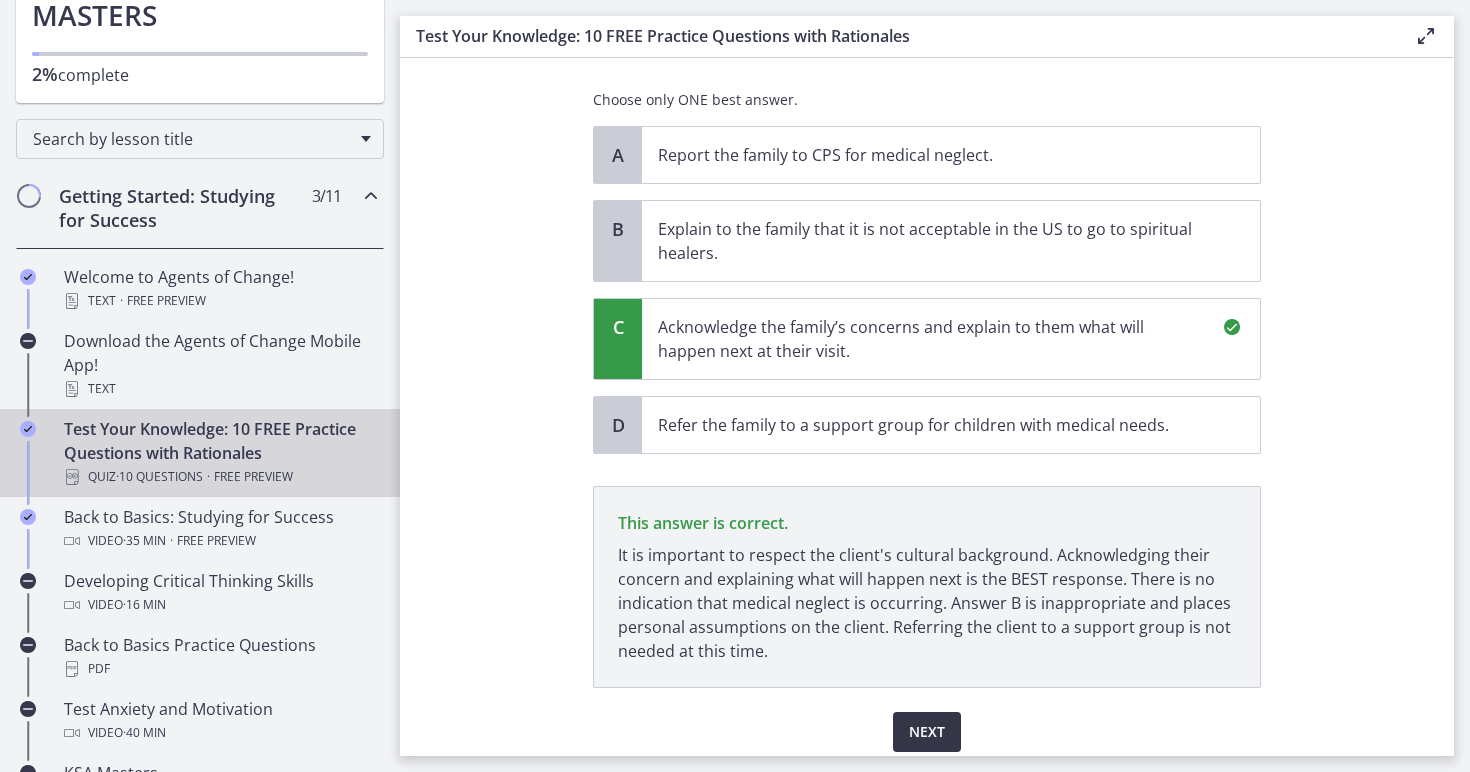 scroll, scrollTop: 594, scrollLeft: 0, axis: vertical 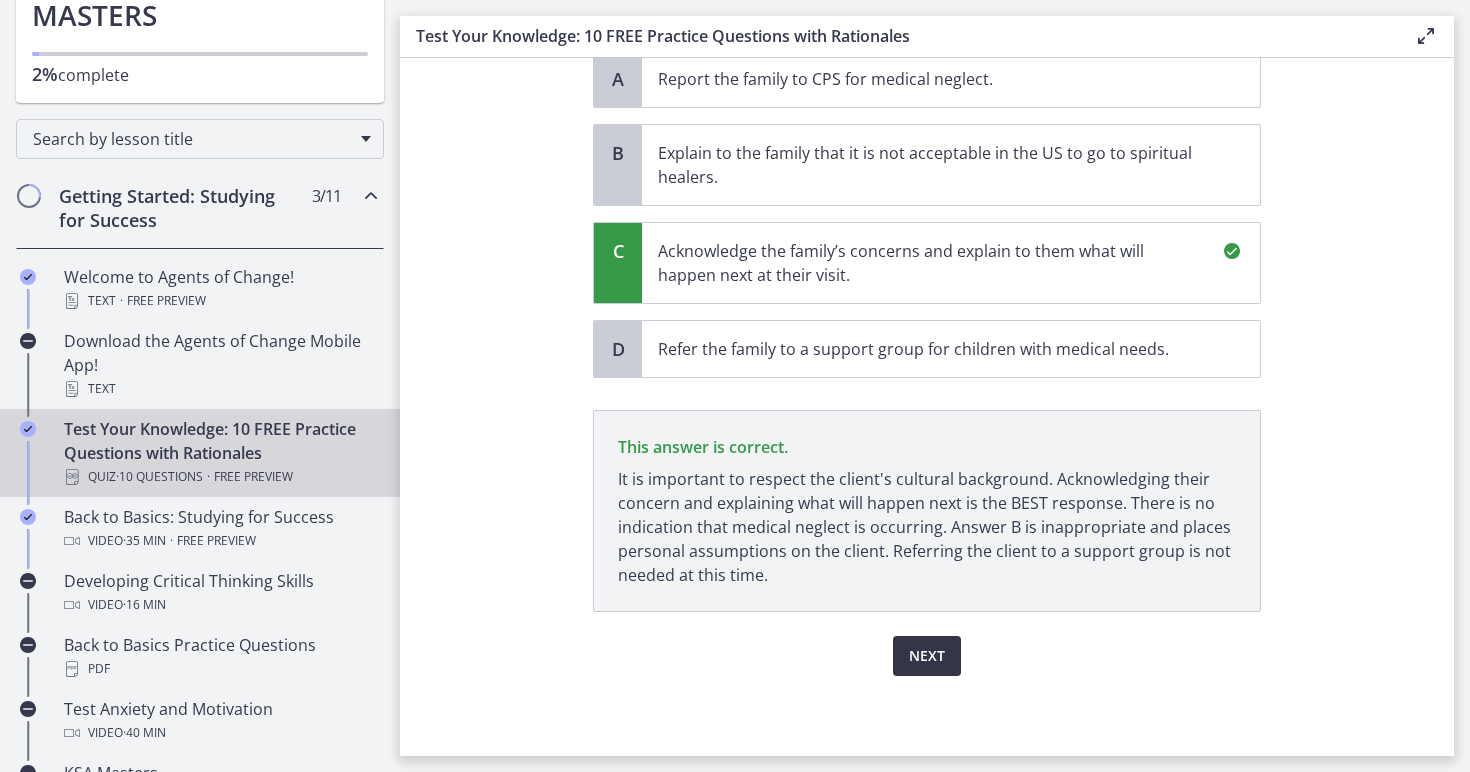 click on "Next" at bounding box center [927, 656] 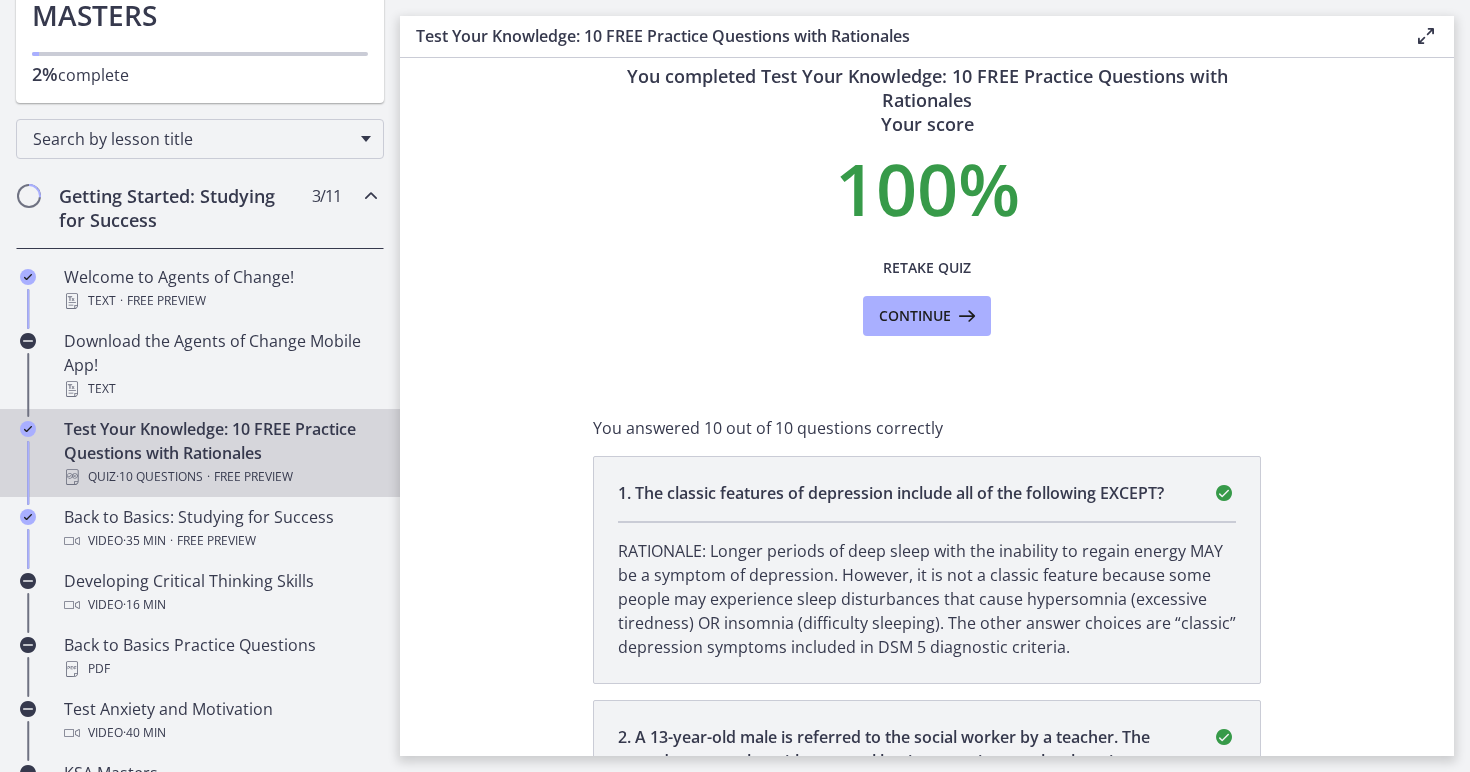 scroll, scrollTop: 38, scrollLeft: 0, axis: vertical 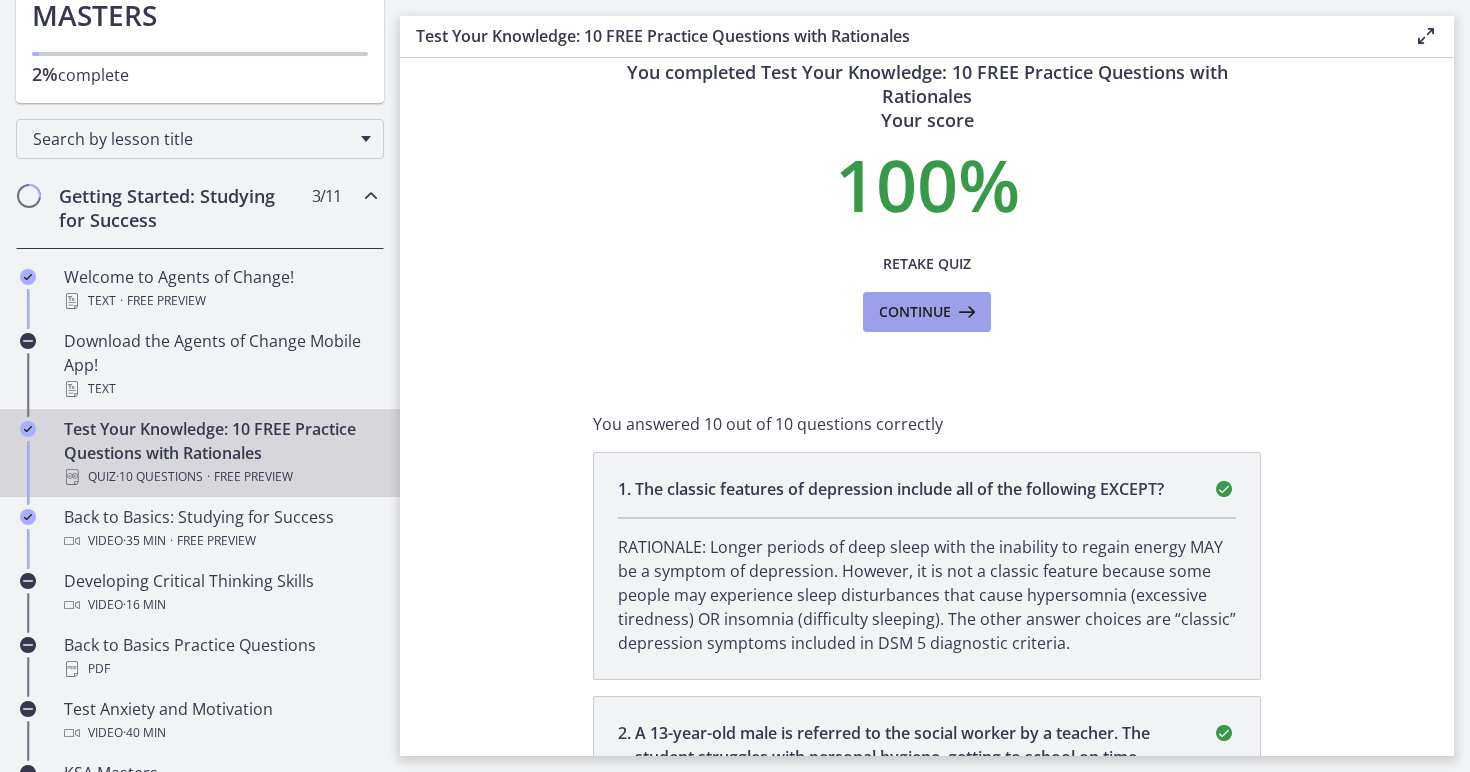 click on "Continue" at bounding box center (915, 312) 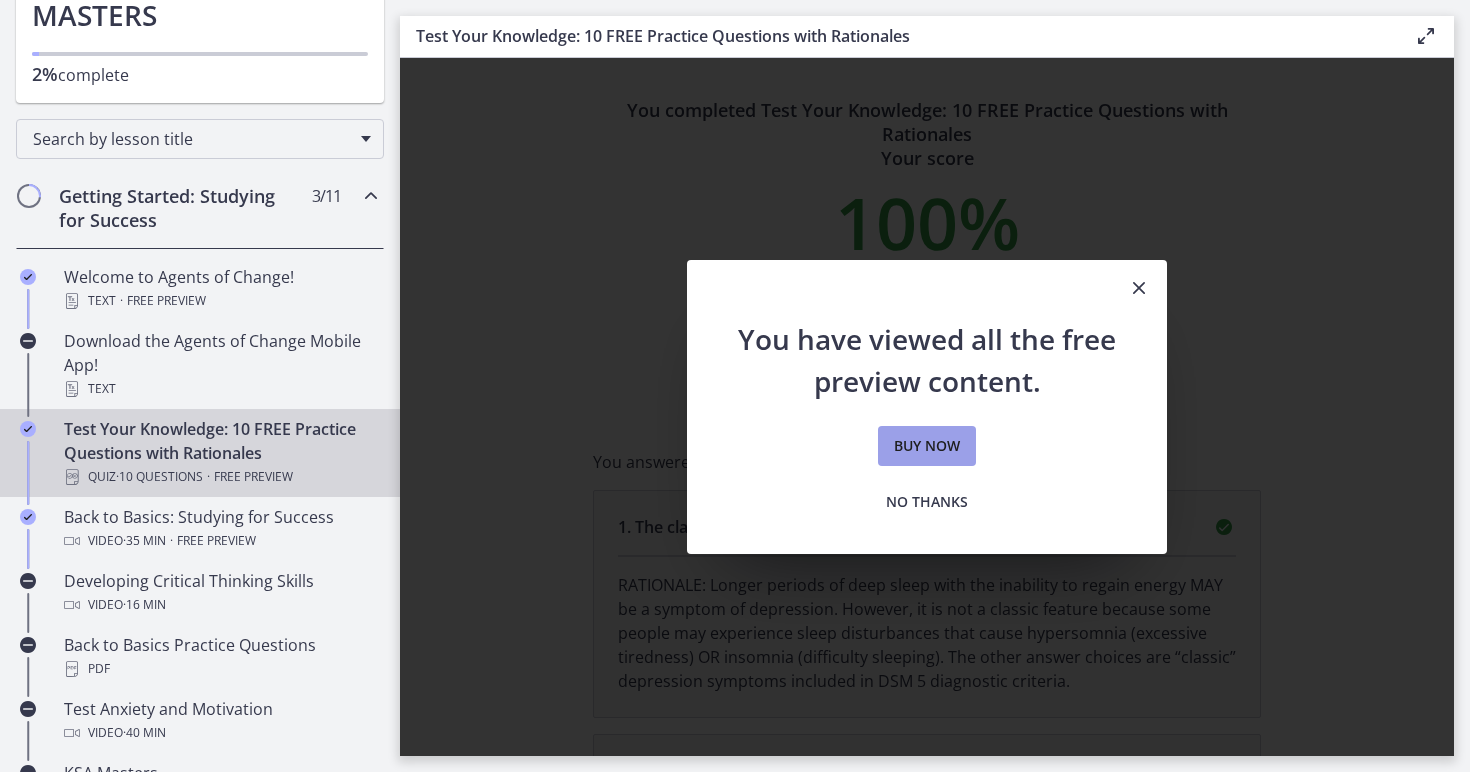 click on "Buy now" at bounding box center [927, 446] 